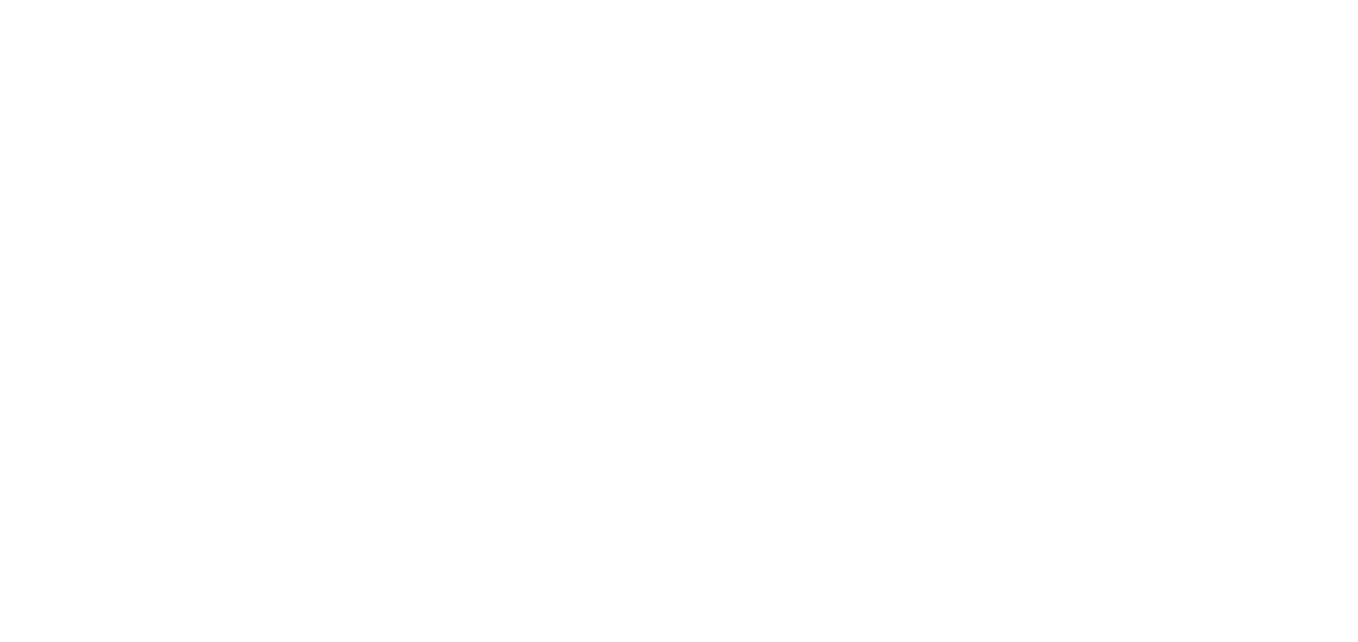 scroll, scrollTop: 0, scrollLeft: 0, axis: both 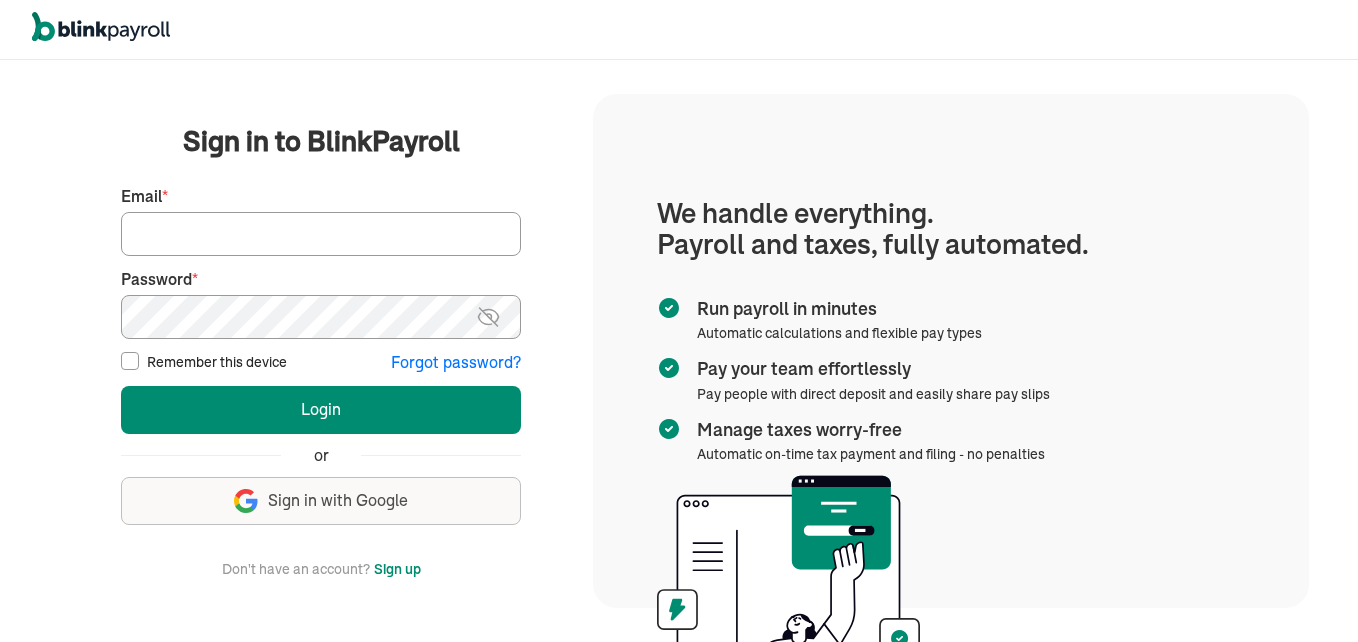 click on "Email  *" at bounding box center [321, 234] 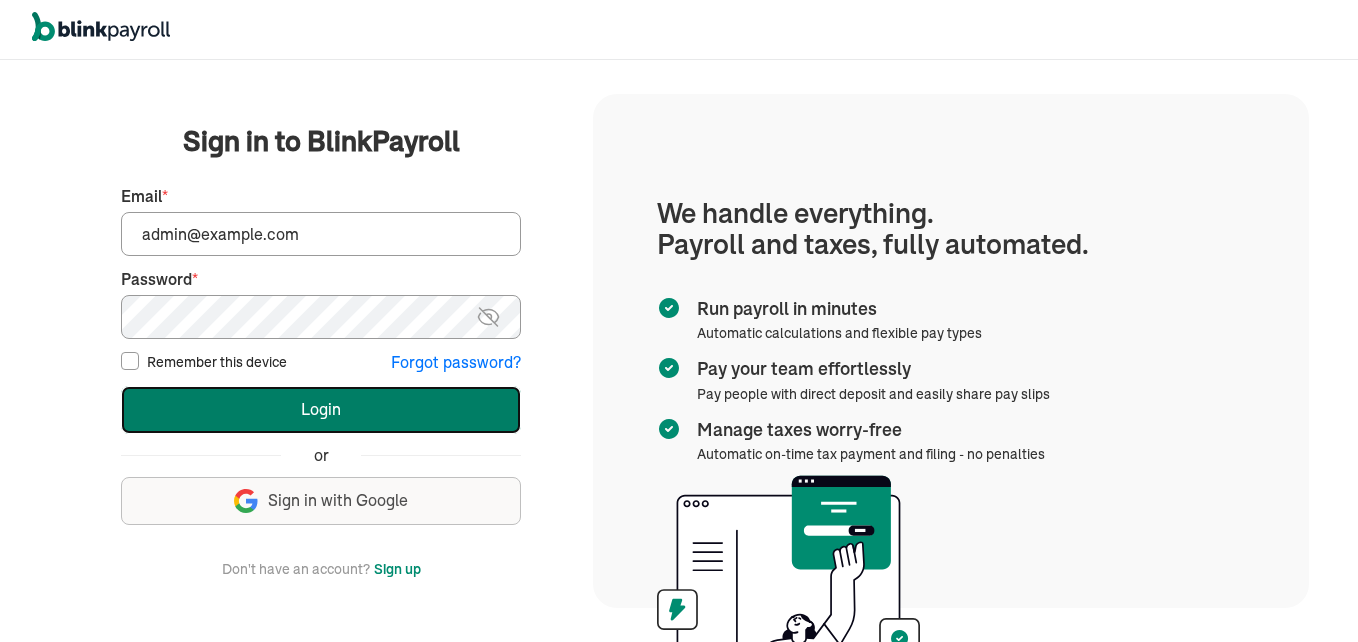 click on "Login" at bounding box center [321, 410] 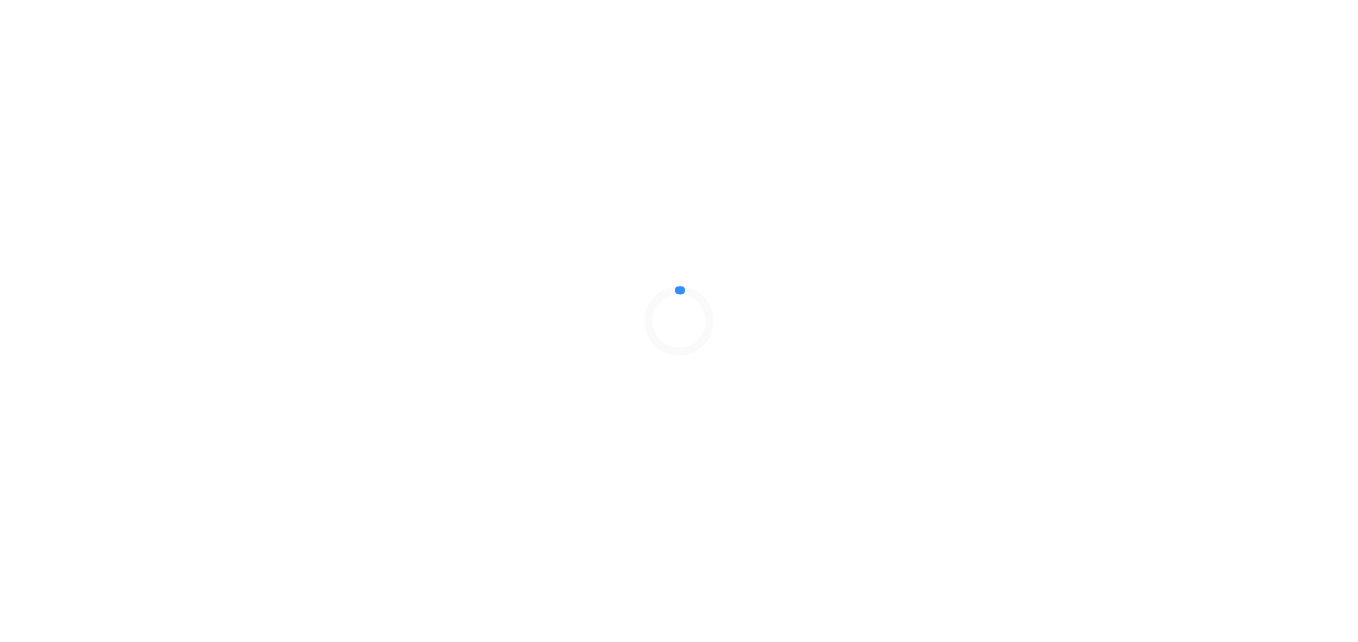 scroll, scrollTop: 0, scrollLeft: 0, axis: both 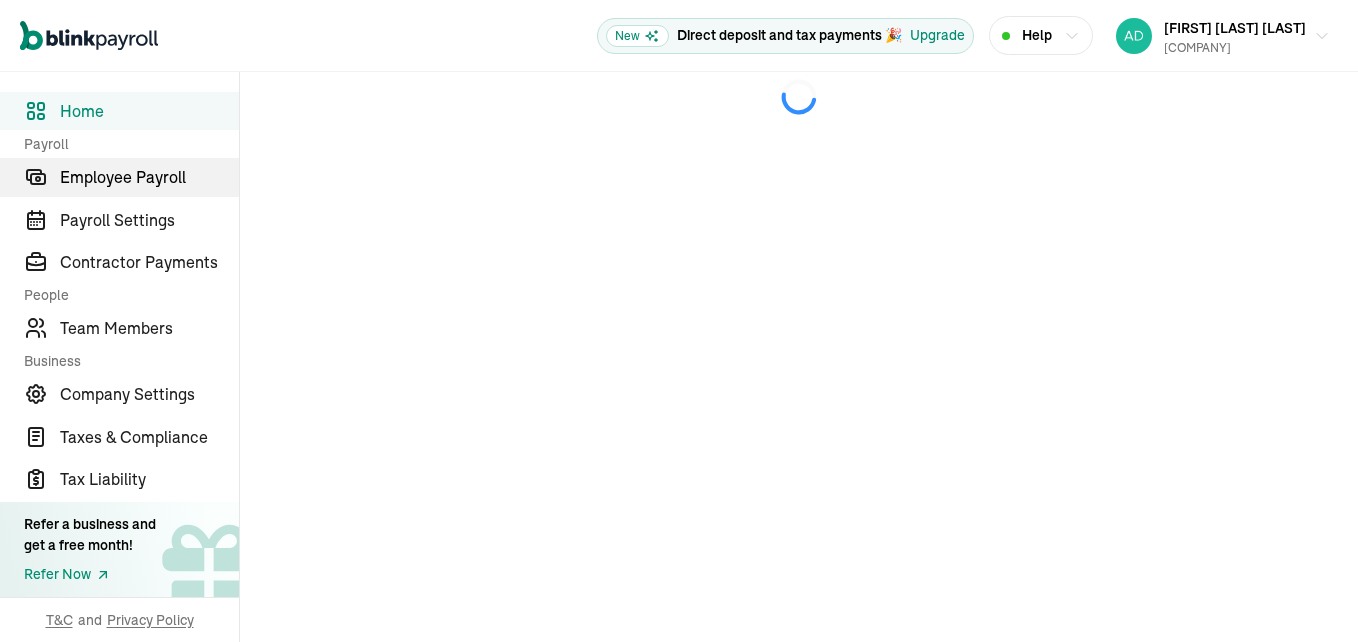 click on "Employee Payroll" at bounding box center (149, 177) 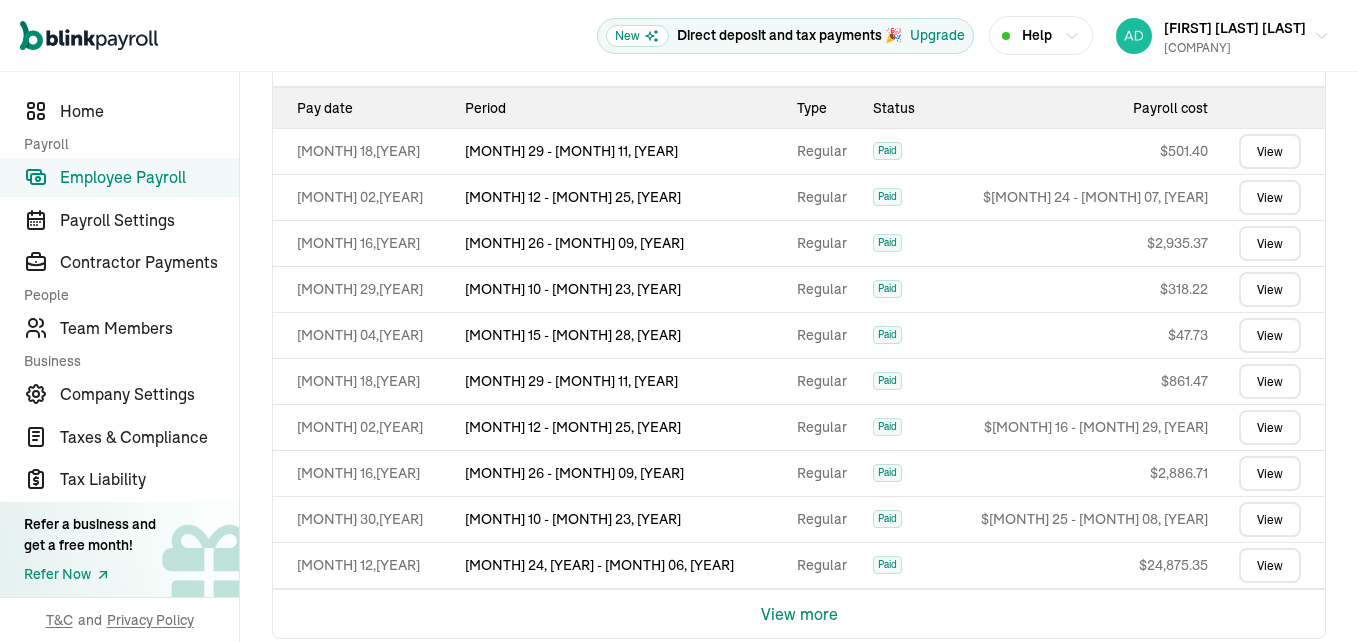 scroll, scrollTop: 575, scrollLeft: 0, axis: vertical 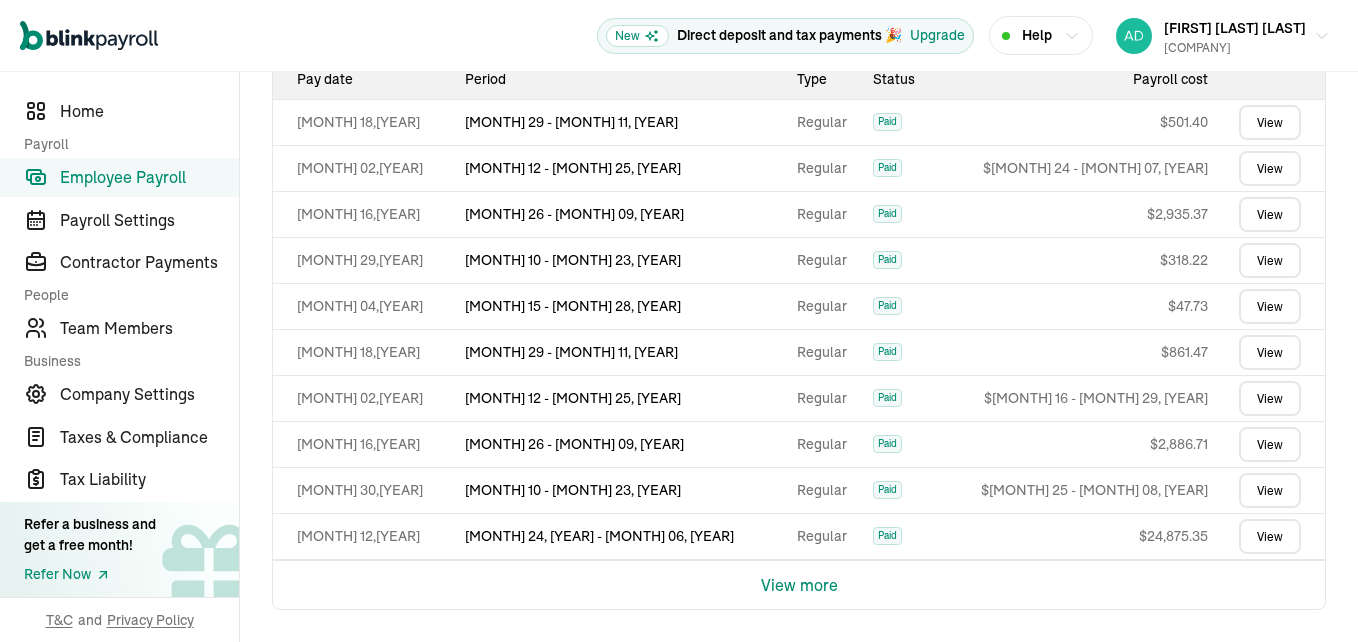click on "View more" at bounding box center (799, 585) 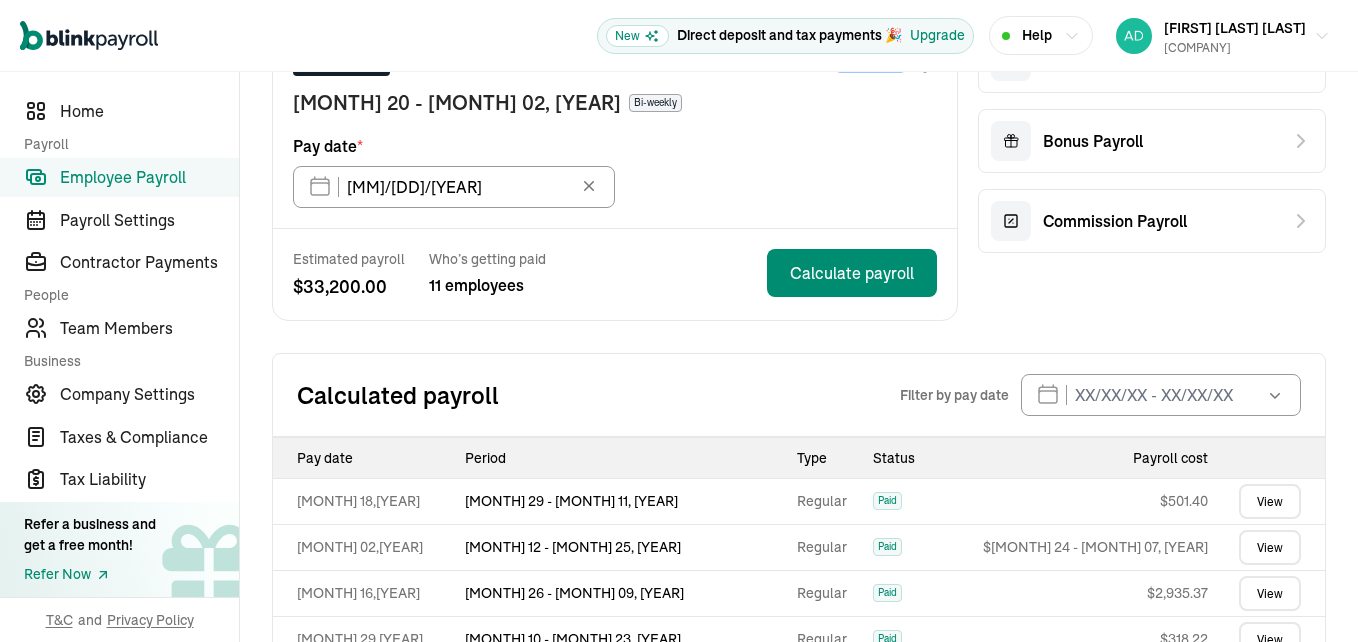 scroll, scrollTop: 200, scrollLeft: 0, axis: vertical 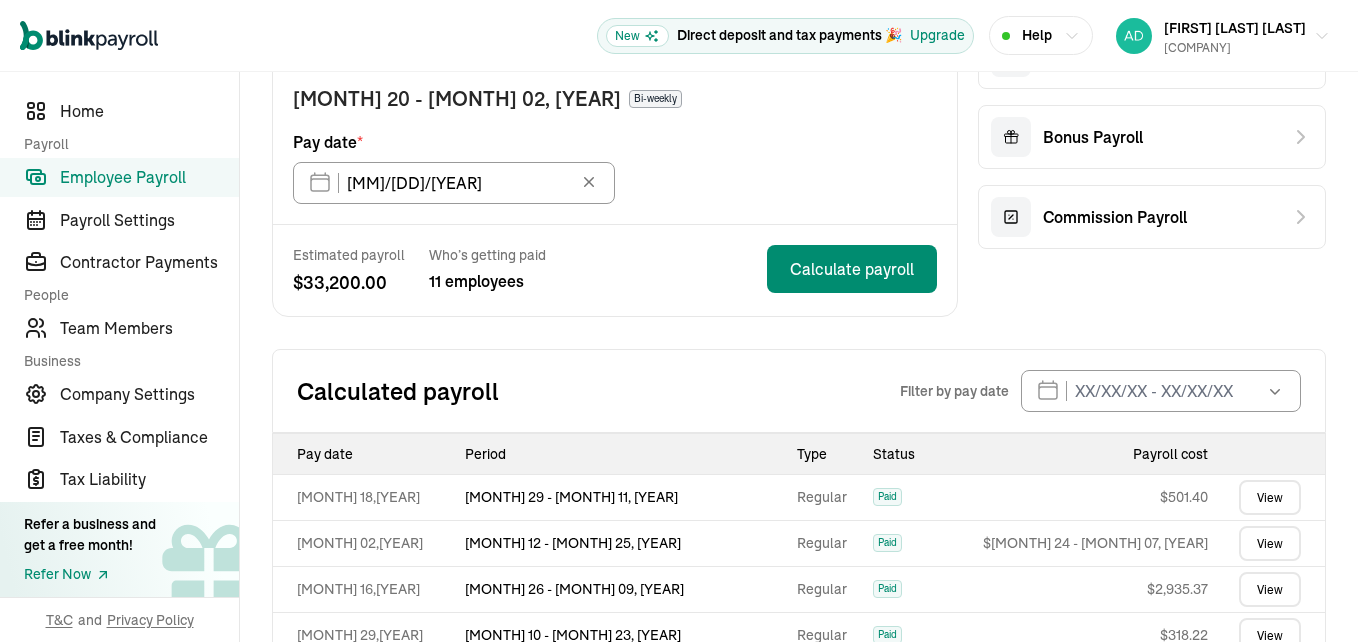 click 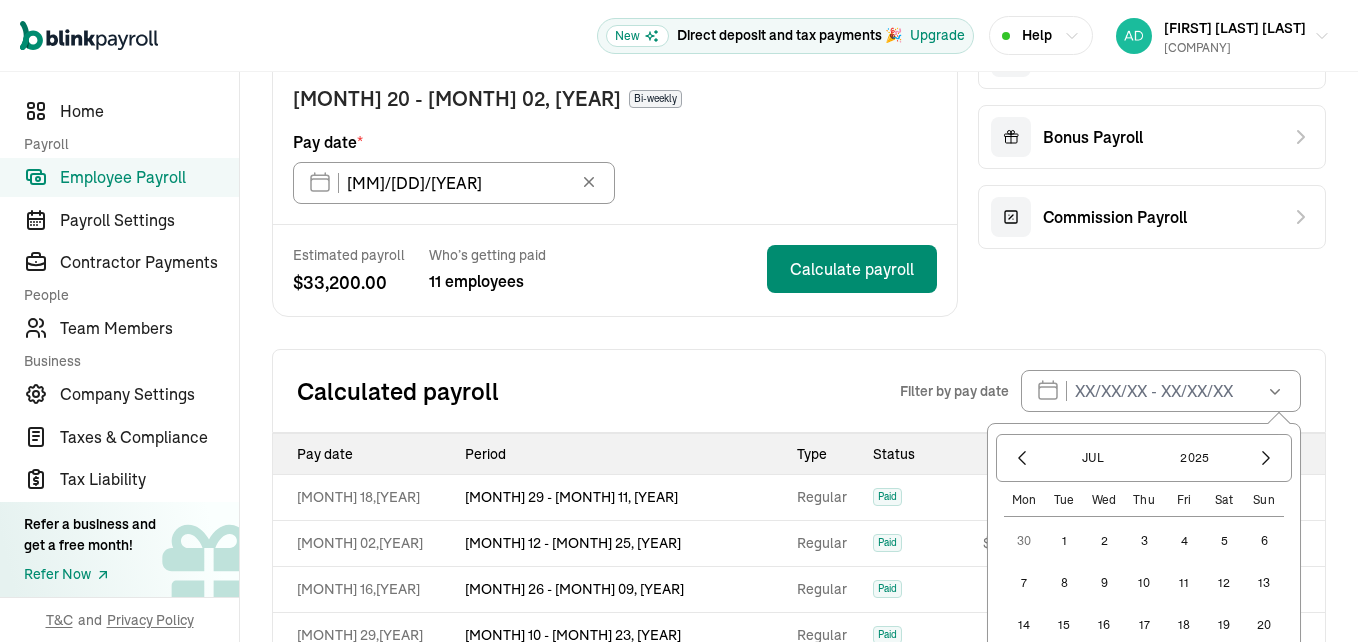 click 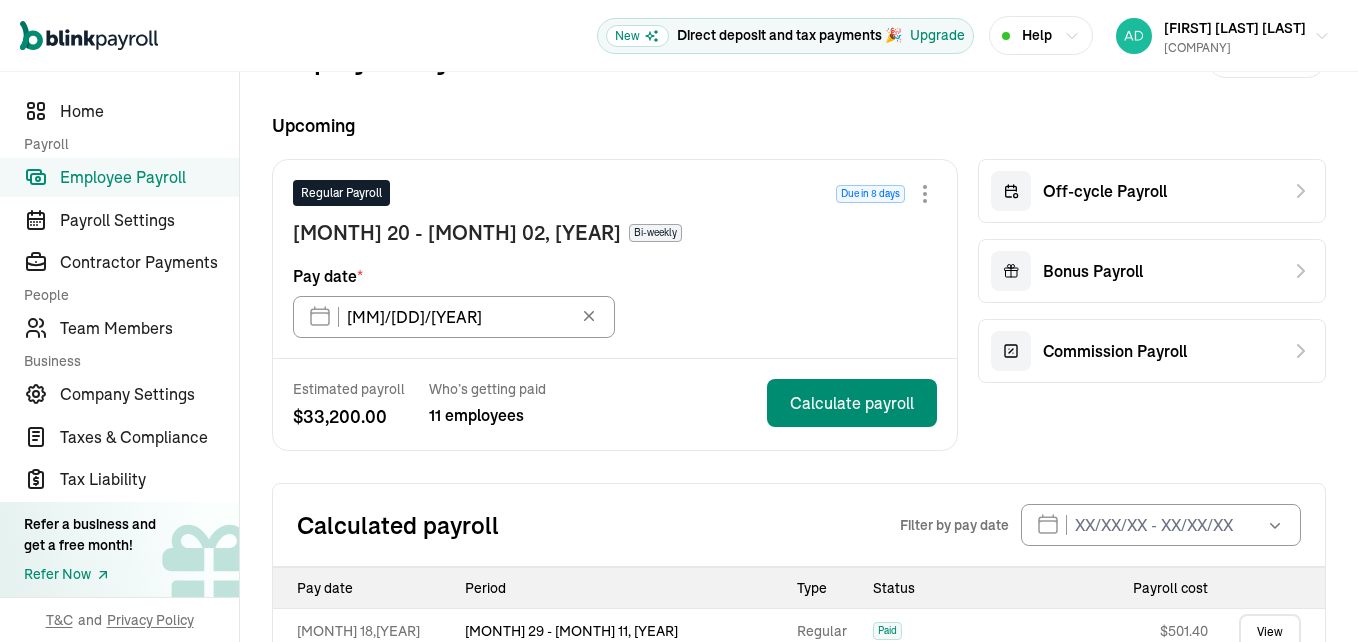 scroll, scrollTop: 100, scrollLeft: 0, axis: vertical 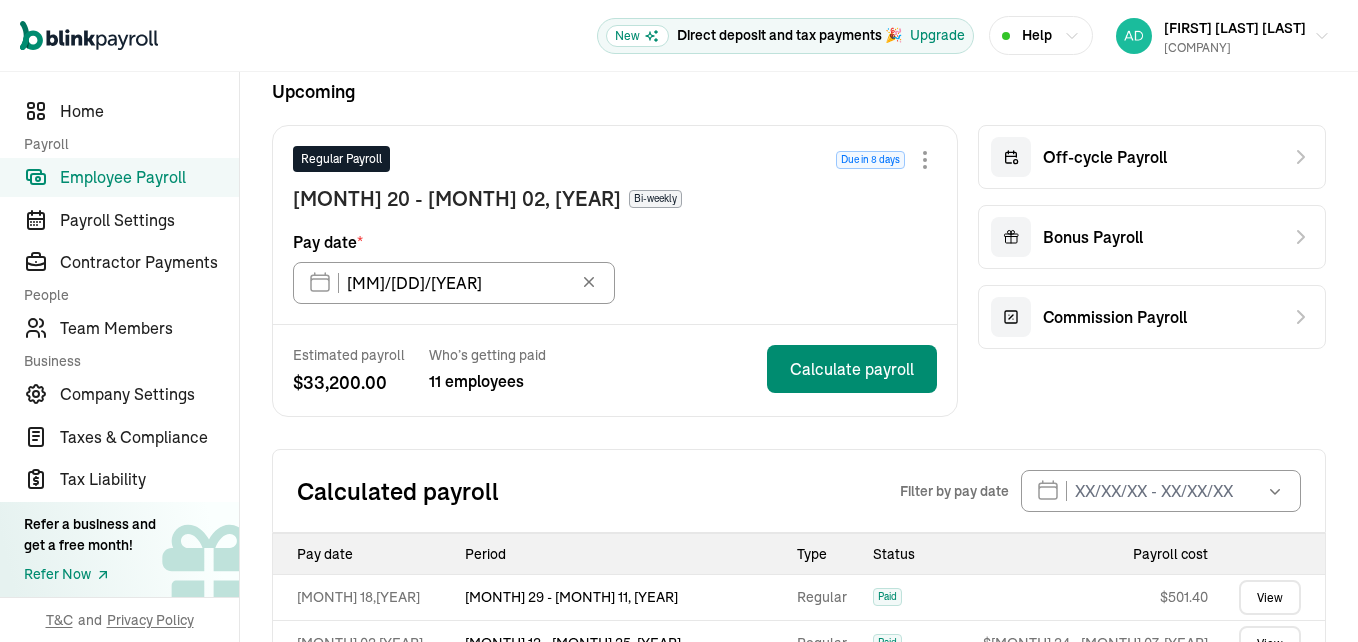 click on "Filter by pay date" at bounding box center (954, 491) 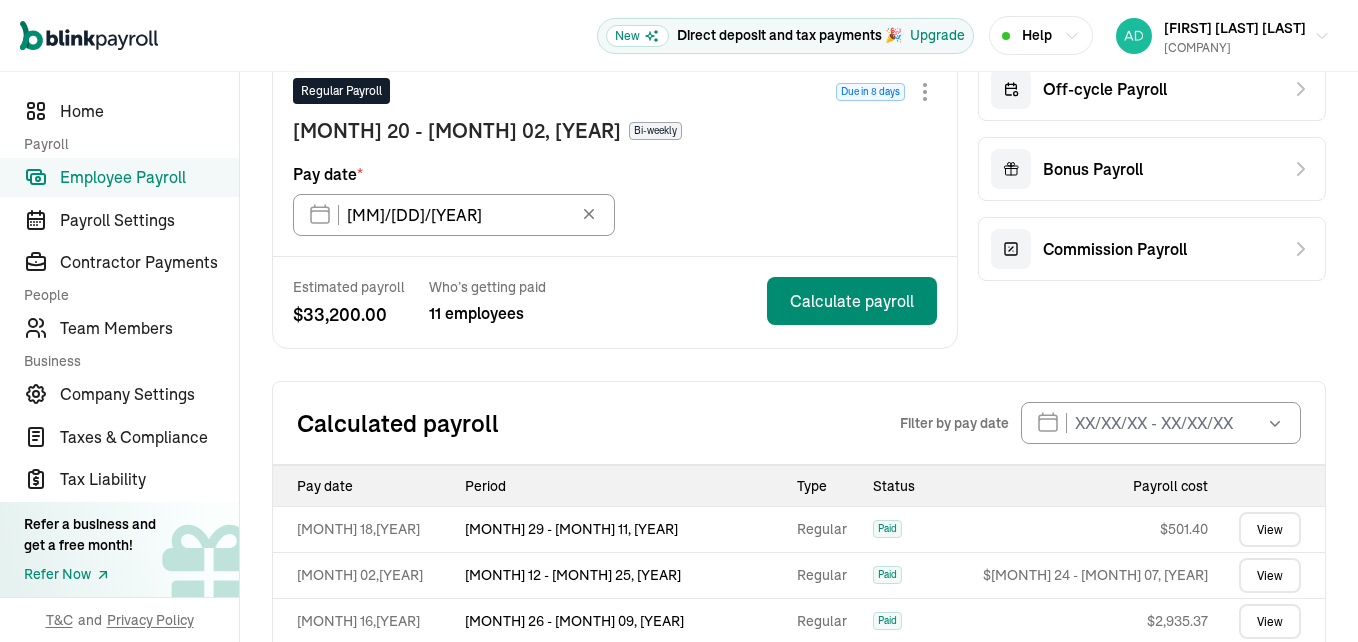 scroll, scrollTop: 200, scrollLeft: 0, axis: vertical 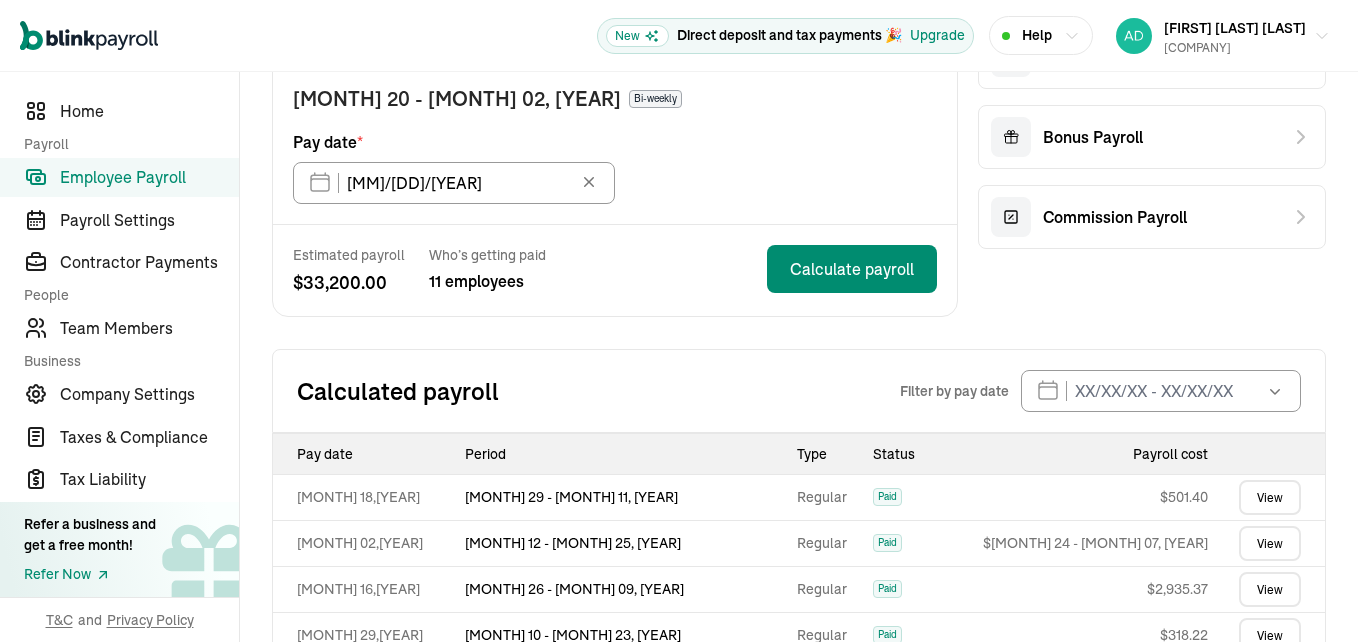 click 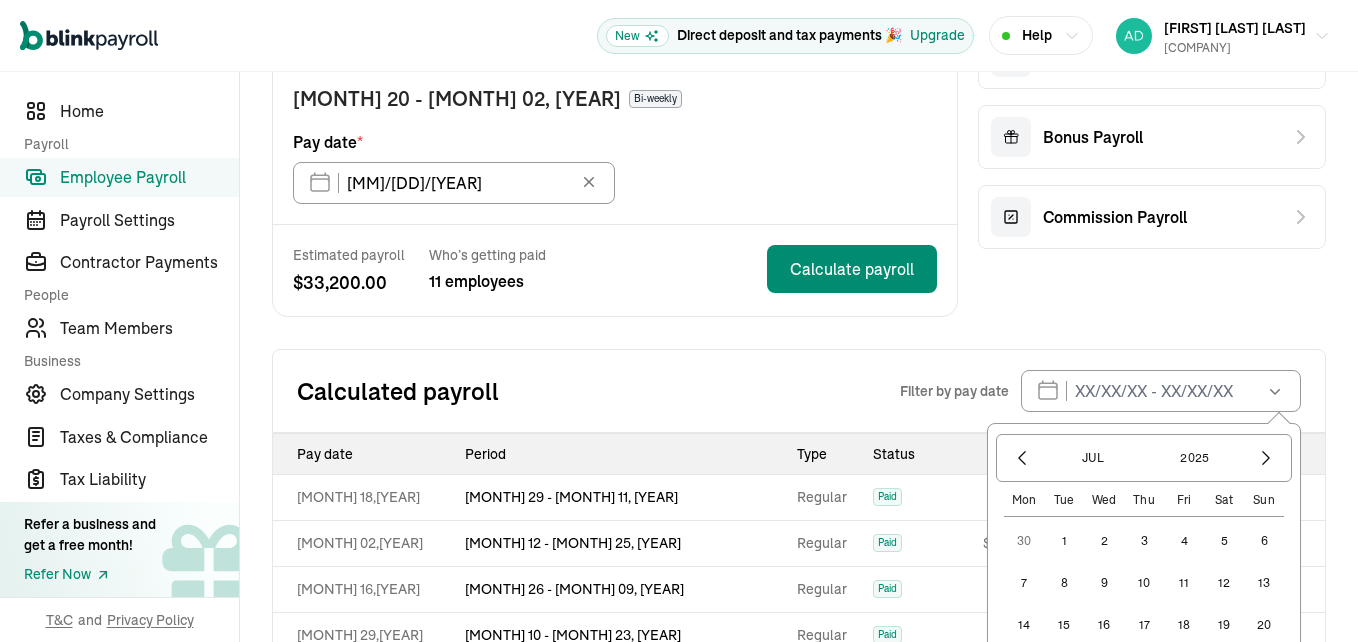 click 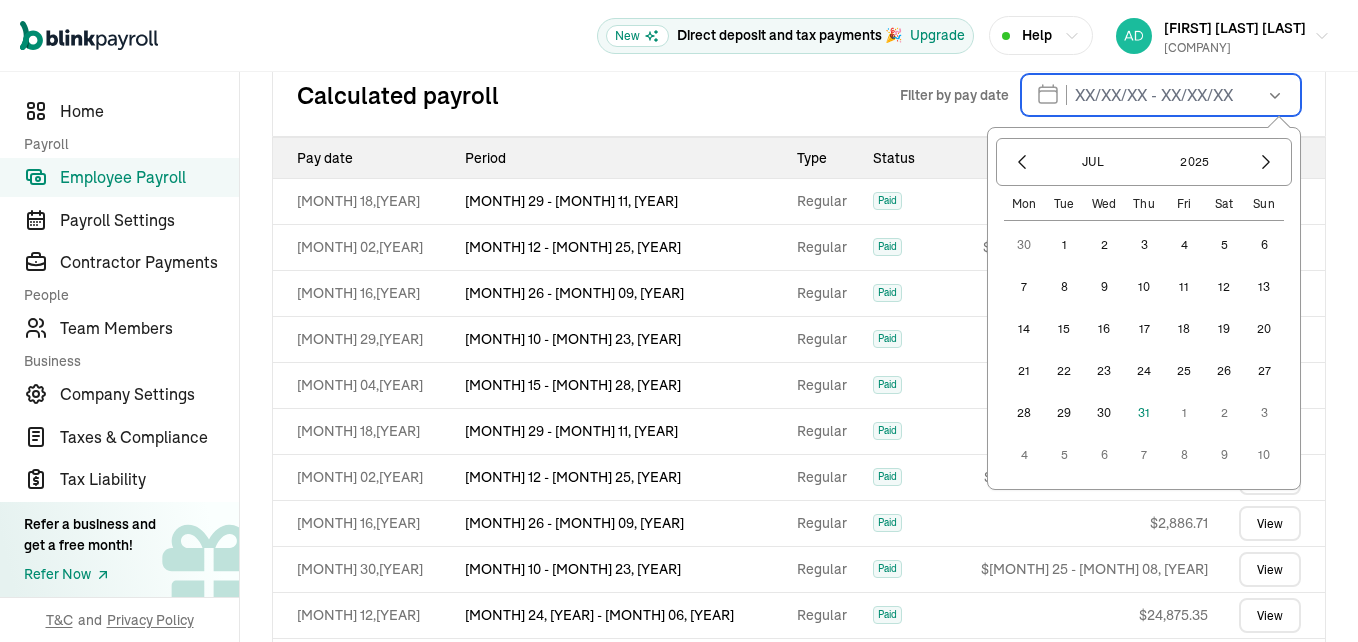 scroll, scrollTop: 500, scrollLeft: 0, axis: vertical 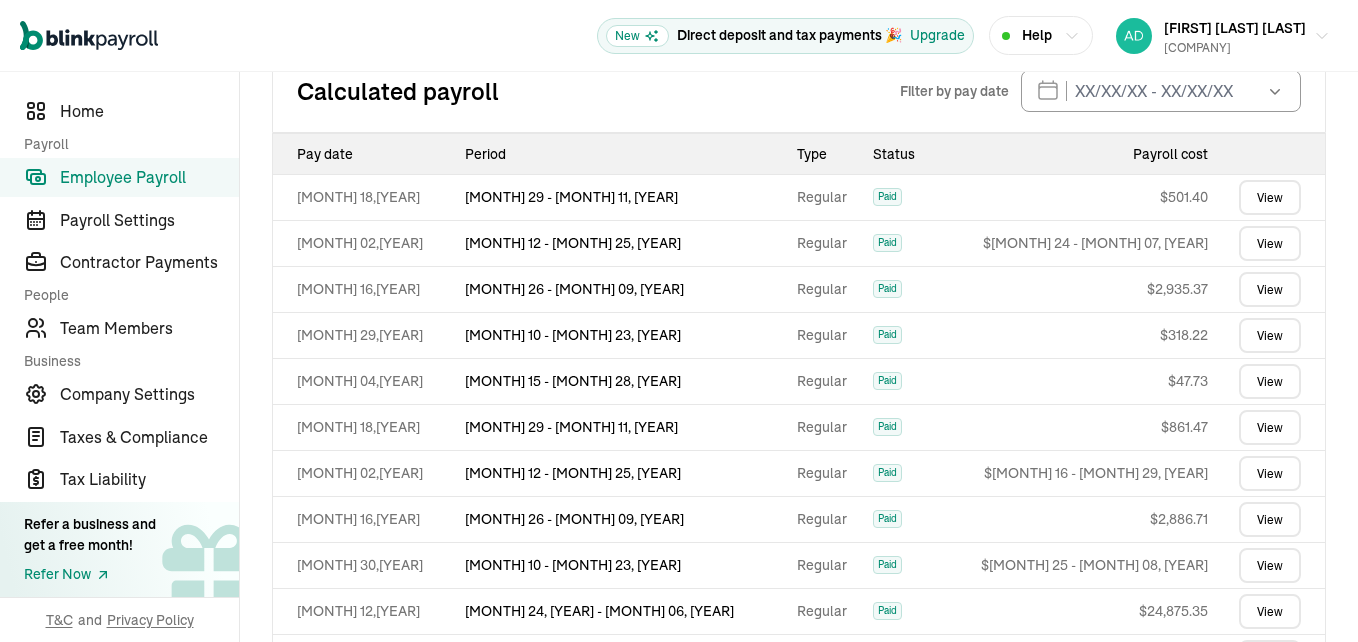 click on "Calculated payroll" at bounding box center (598, 91) 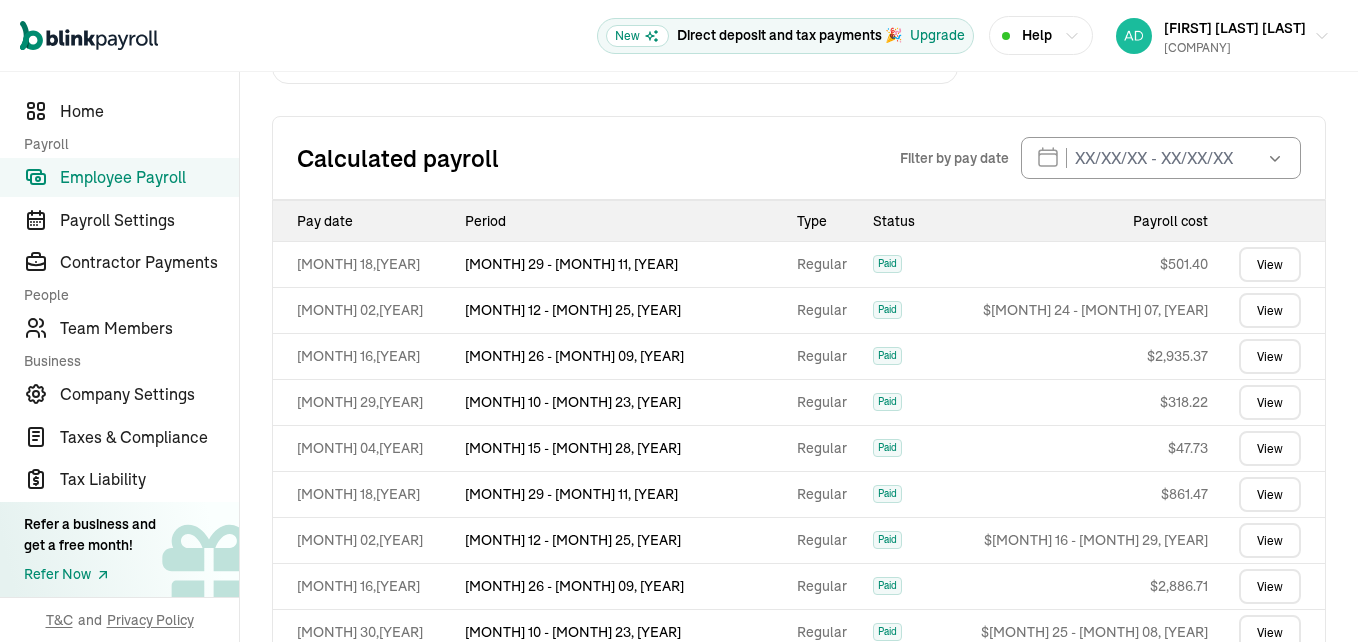 scroll, scrollTop: 400, scrollLeft: 0, axis: vertical 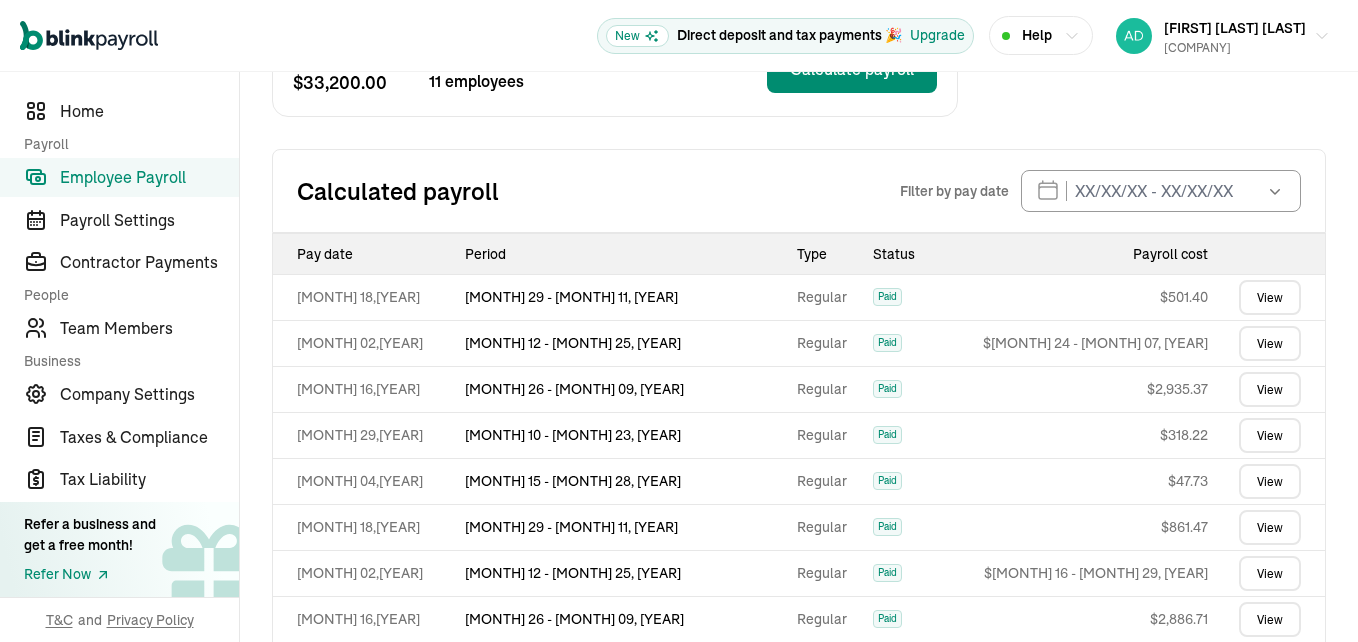 click 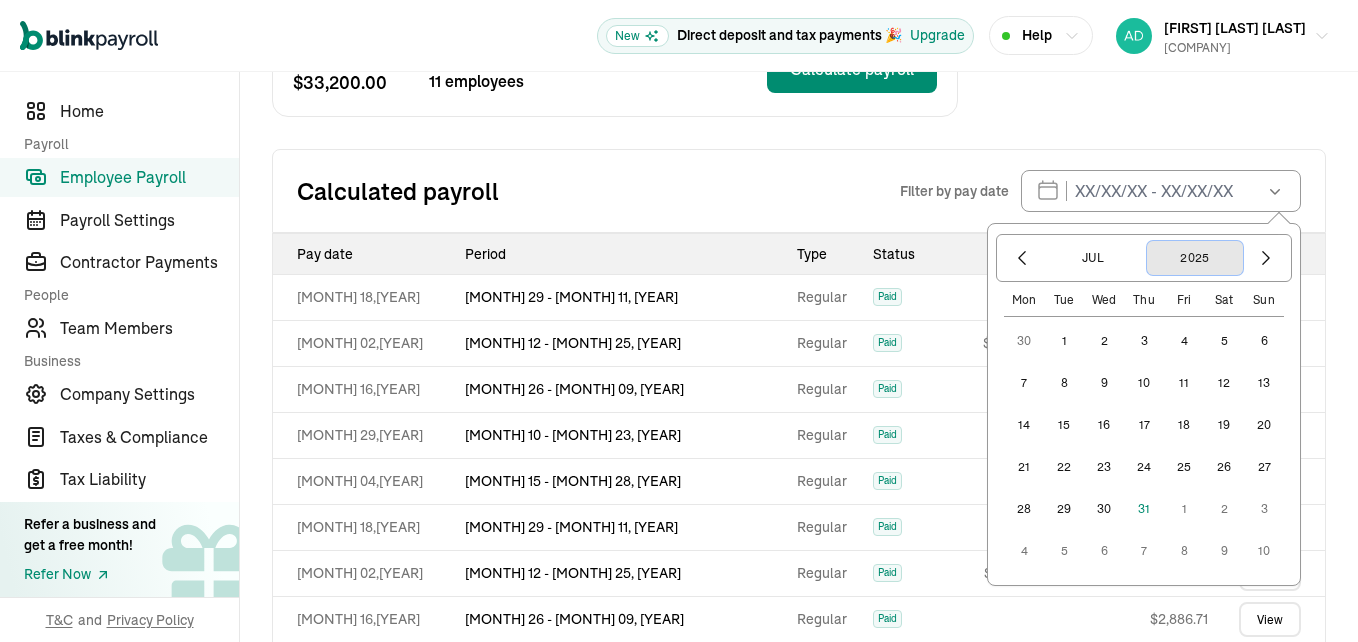 click on "2025" at bounding box center (1195, 258) 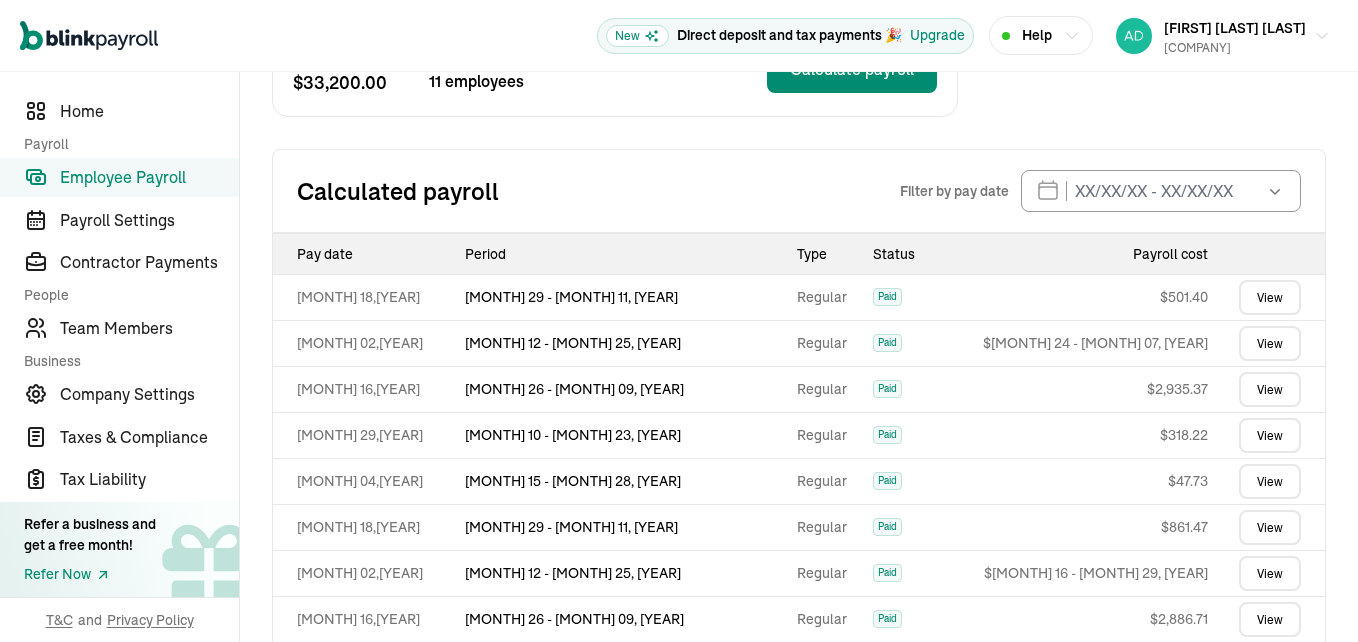 click on "Calculated payroll" at bounding box center (598, 191) 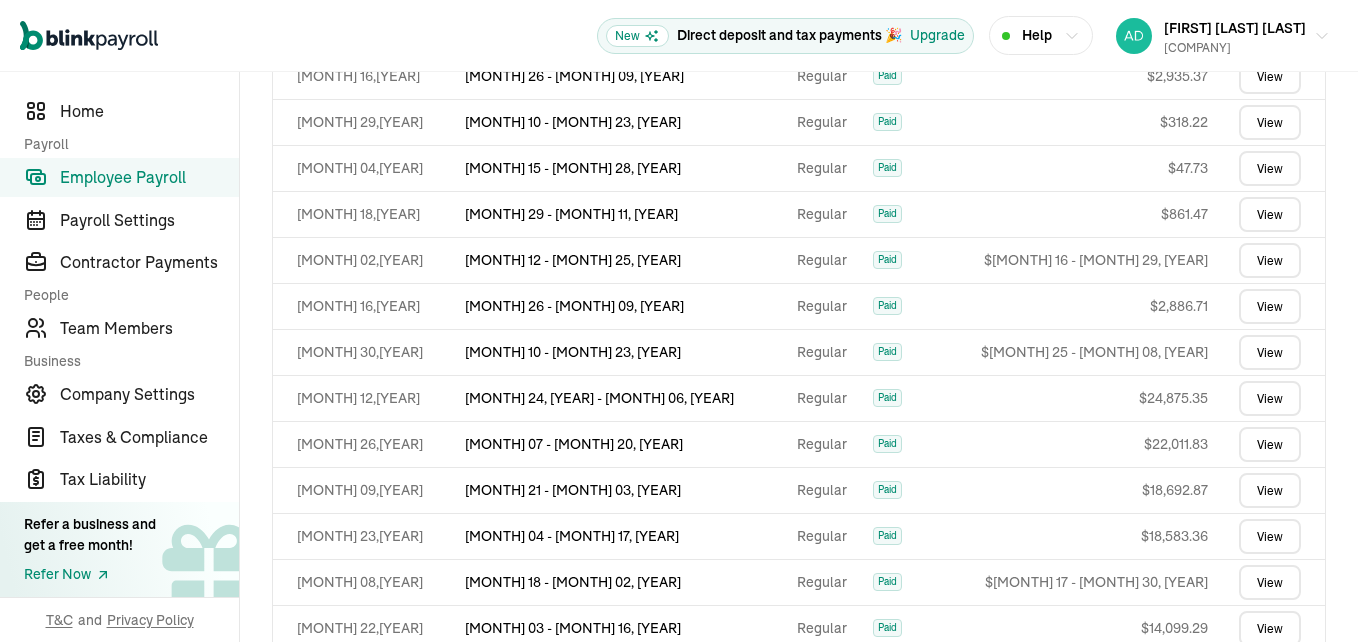 scroll, scrollTop: 1035, scrollLeft: 0, axis: vertical 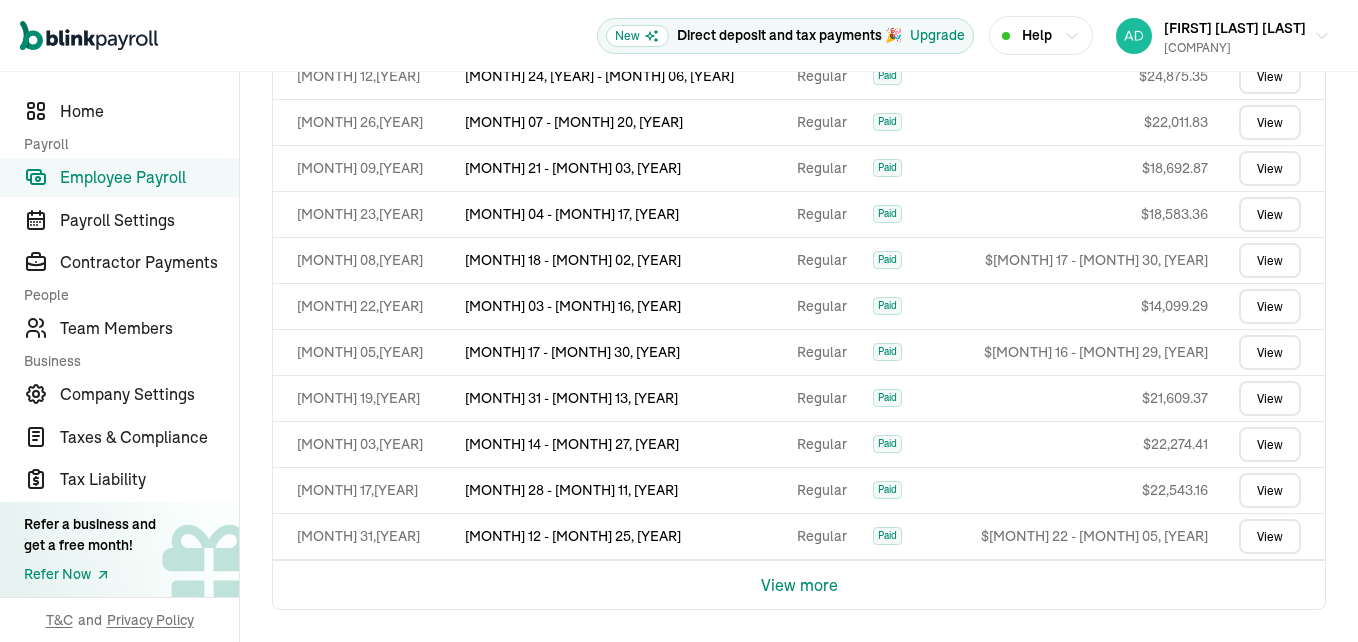 click on "View more" at bounding box center [799, 585] 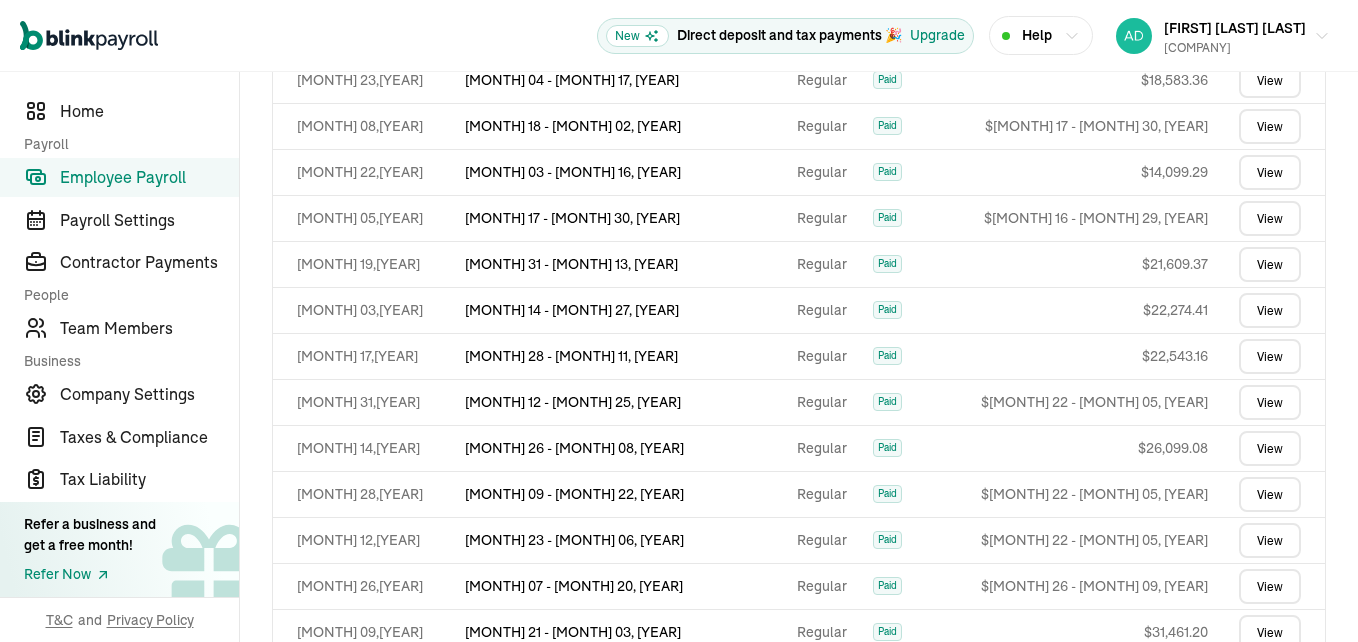 scroll, scrollTop: 1495, scrollLeft: 0, axis: vertical 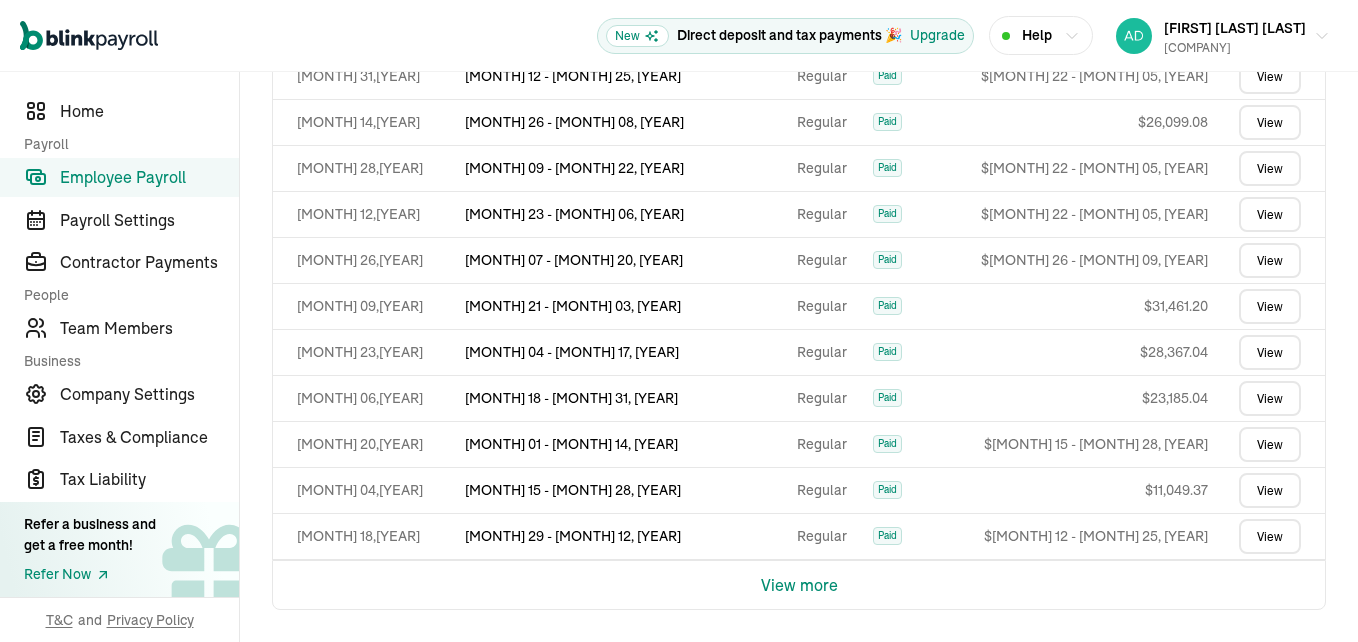 click on "View more" at bounding box center [799, 585] 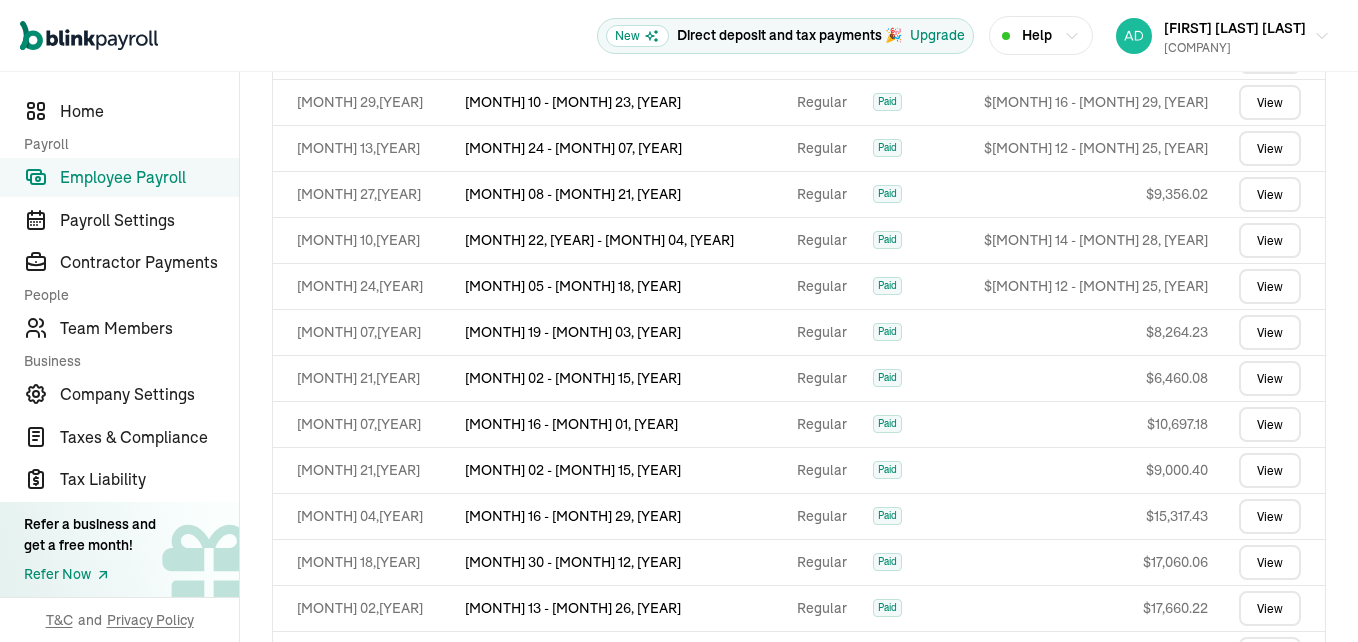 scroll, scrollTop: 2365, scrollLeft: 0, axis: vertical 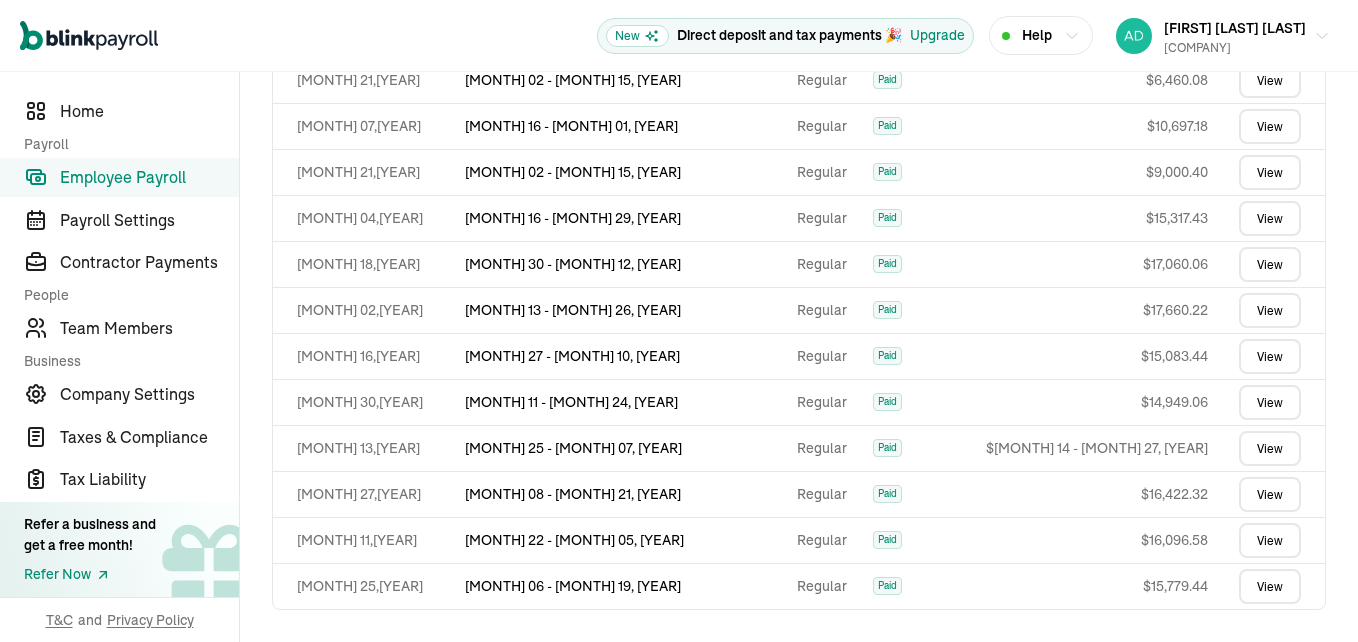 click on "View" at bounding box center (1270, 402) 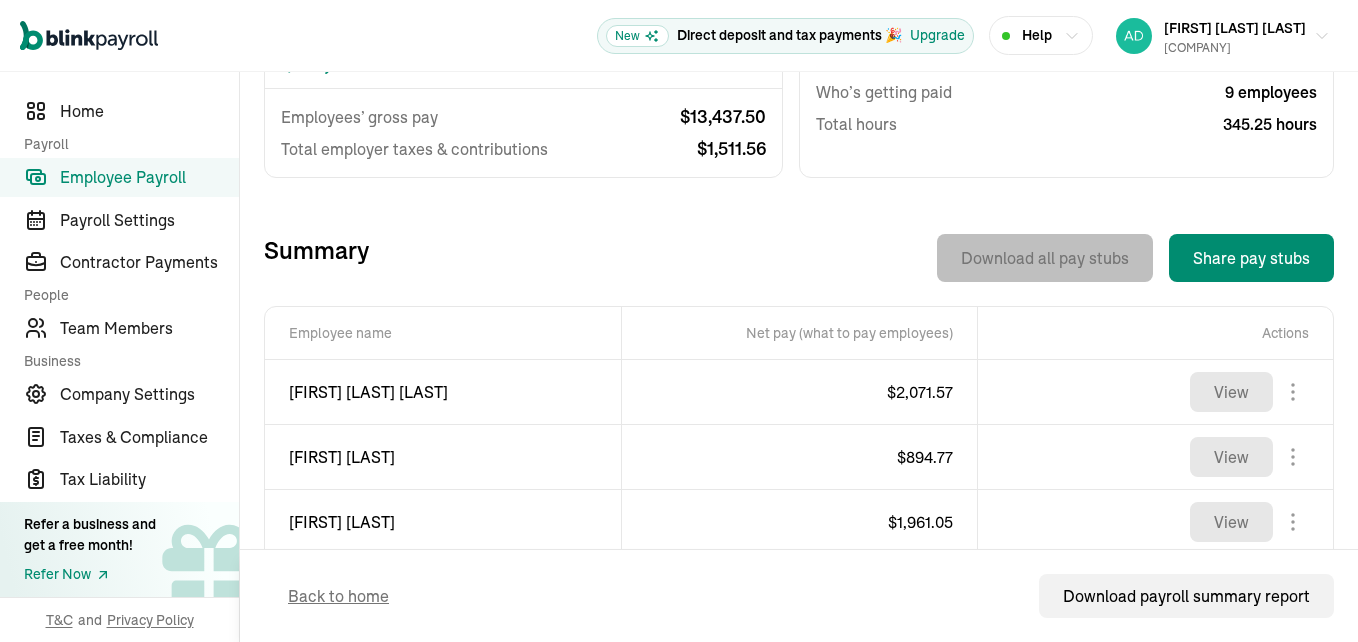 scroll, scrollTop: 500, scrollLeft: 0, axis: vertical 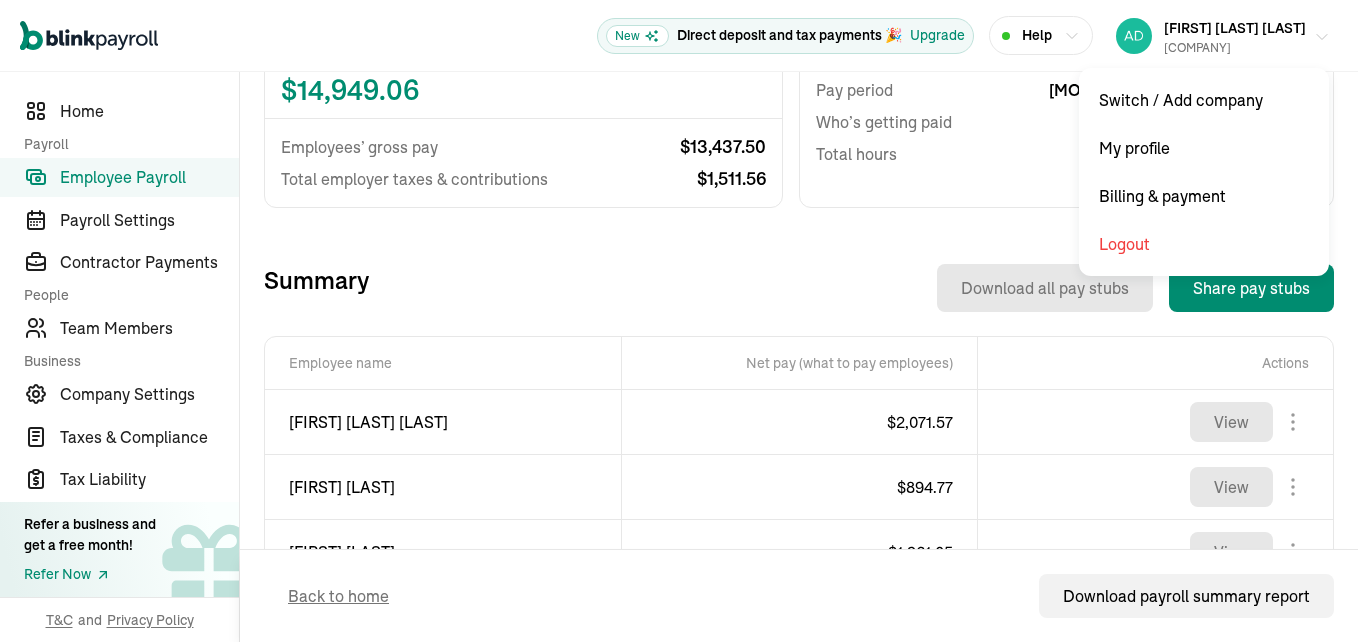click 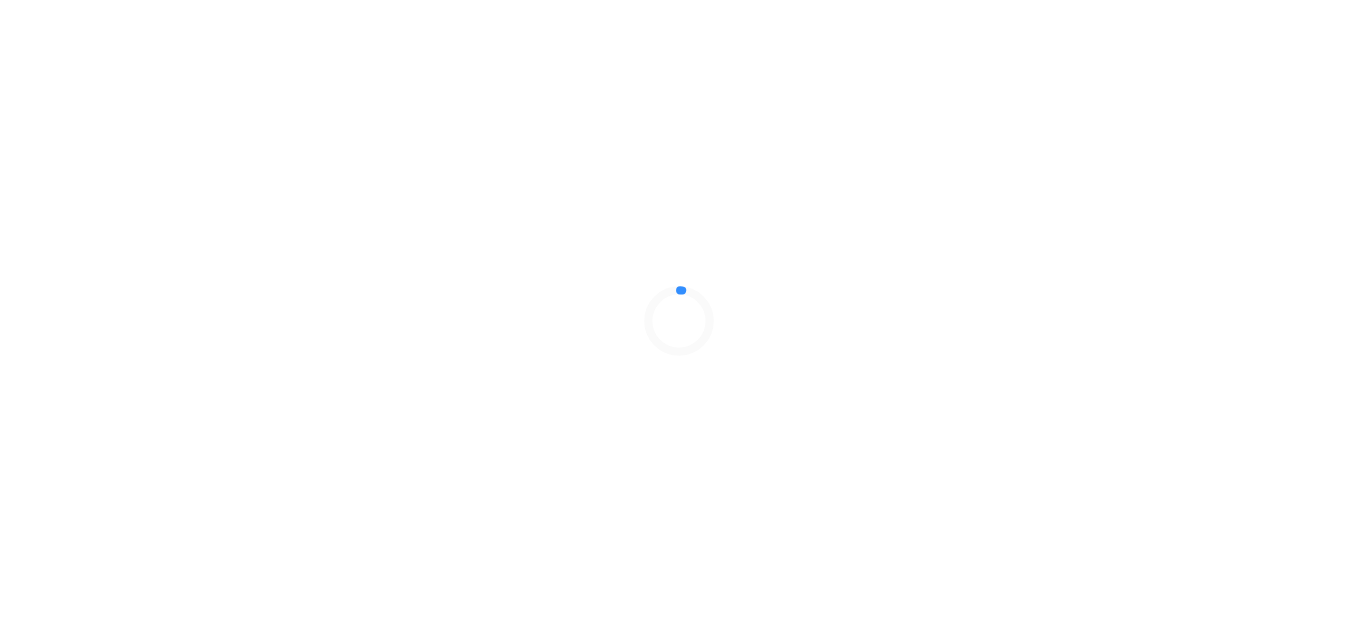scroll, scrollTop: 0, scrollLeft: 0, axis: both 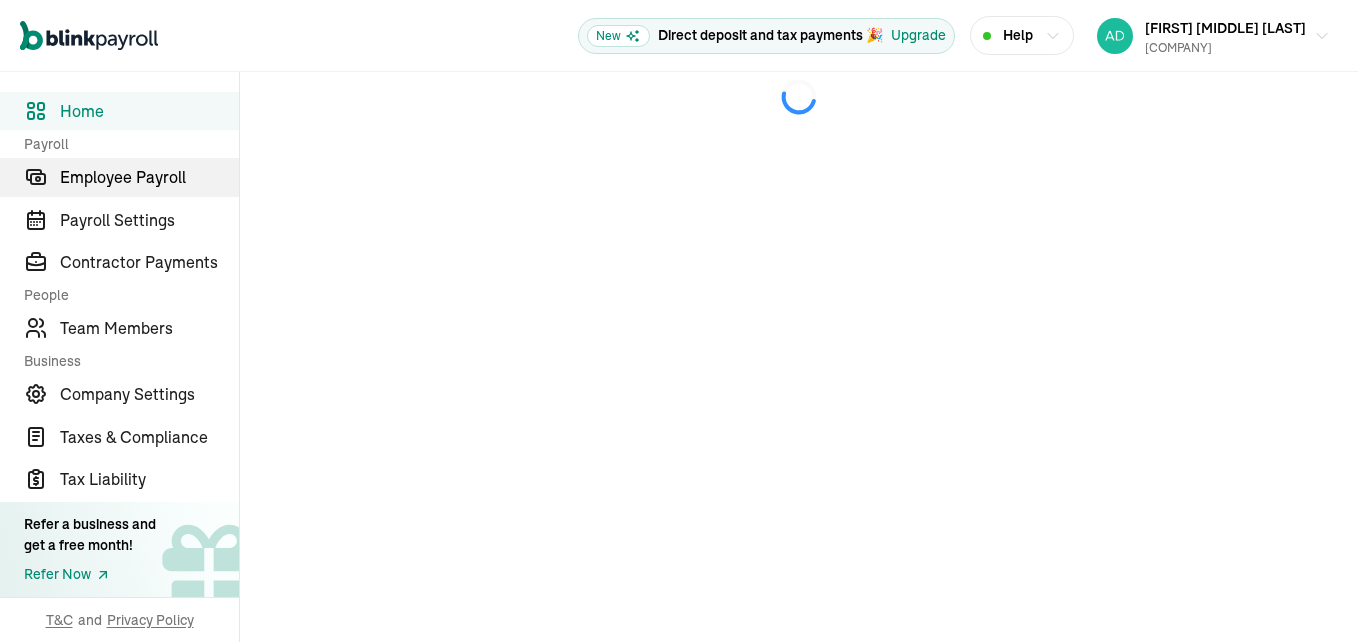 click on "Employee Payroll" at bounding box center (149, 177) 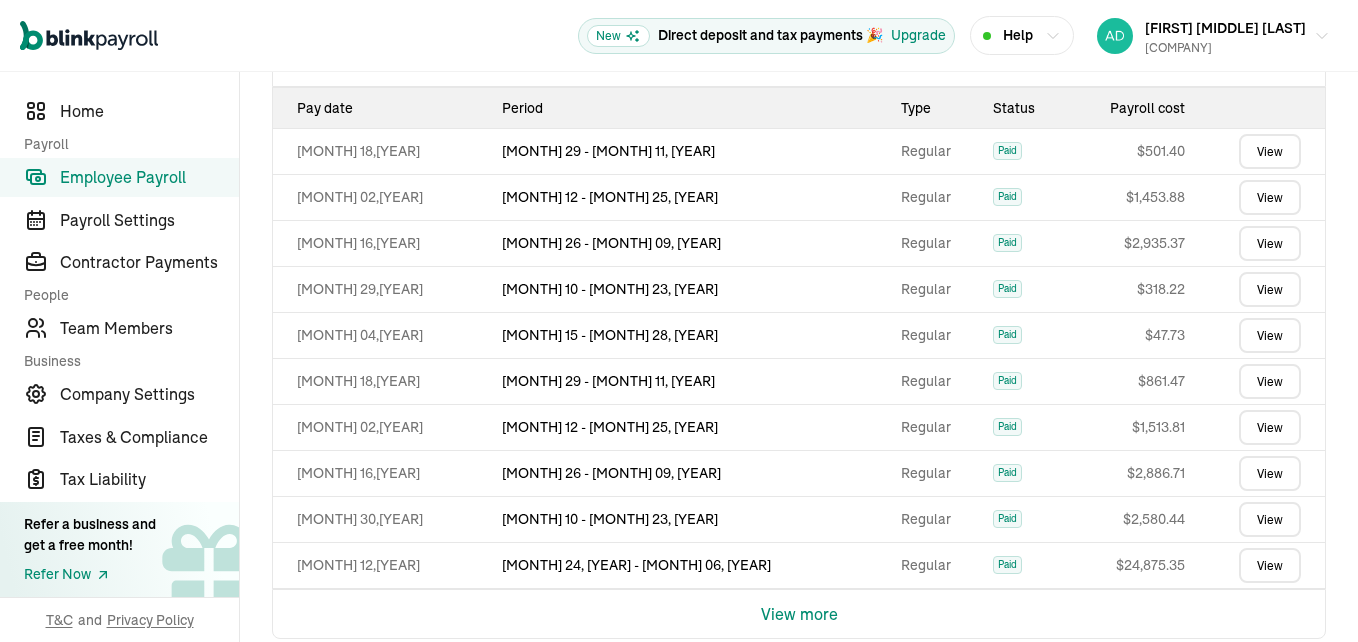 scroll, scrollTop: 575, scrollLeft: 0, axis: vertical 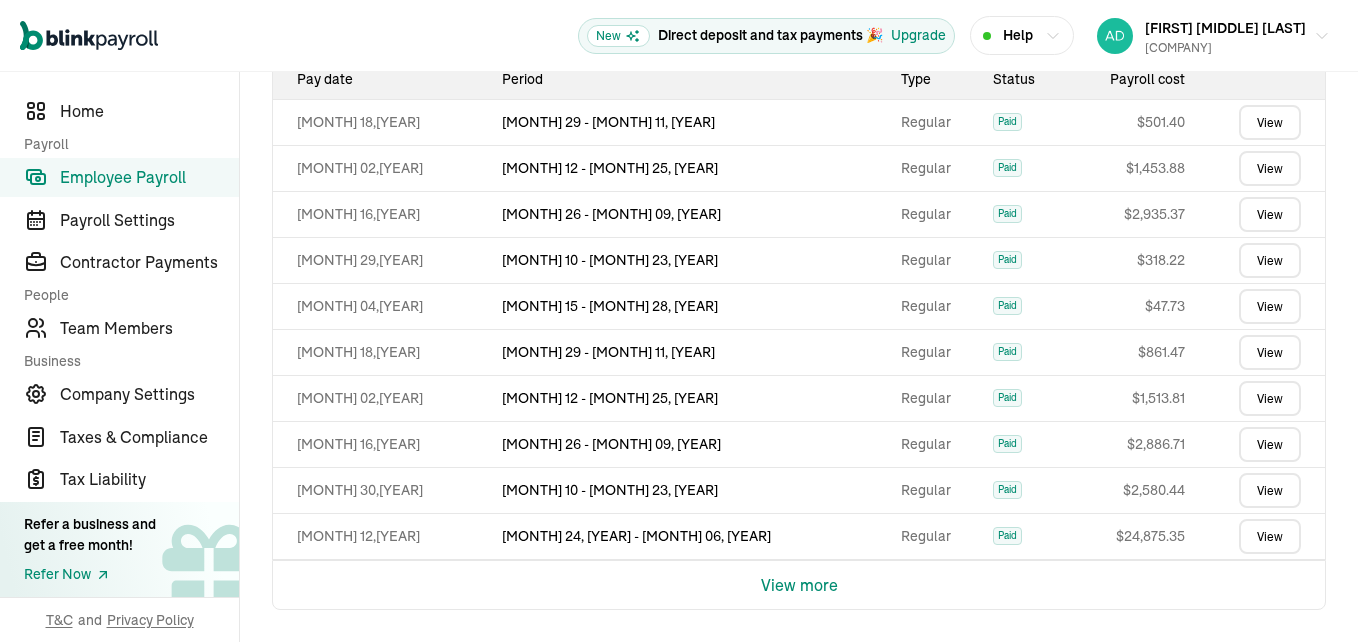 click on "View more" at bounding box center [799, 585] 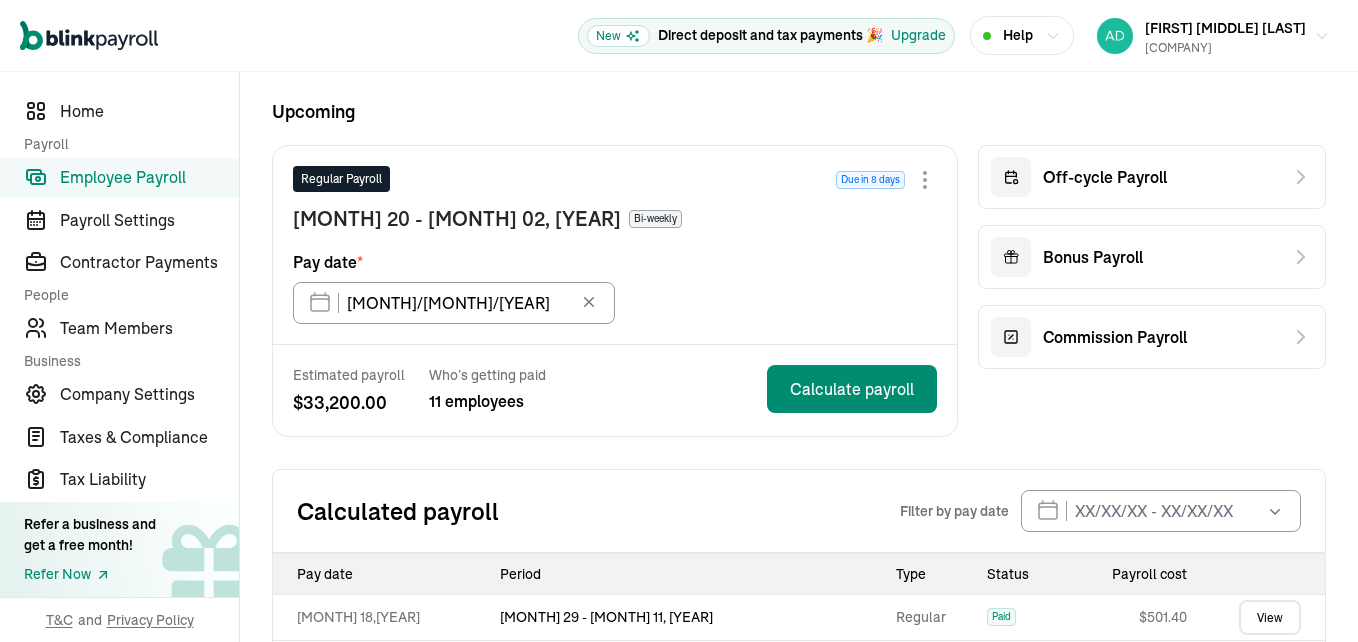 scroll, scrollTop: 200, scrollLeft: 0, axis: vertical 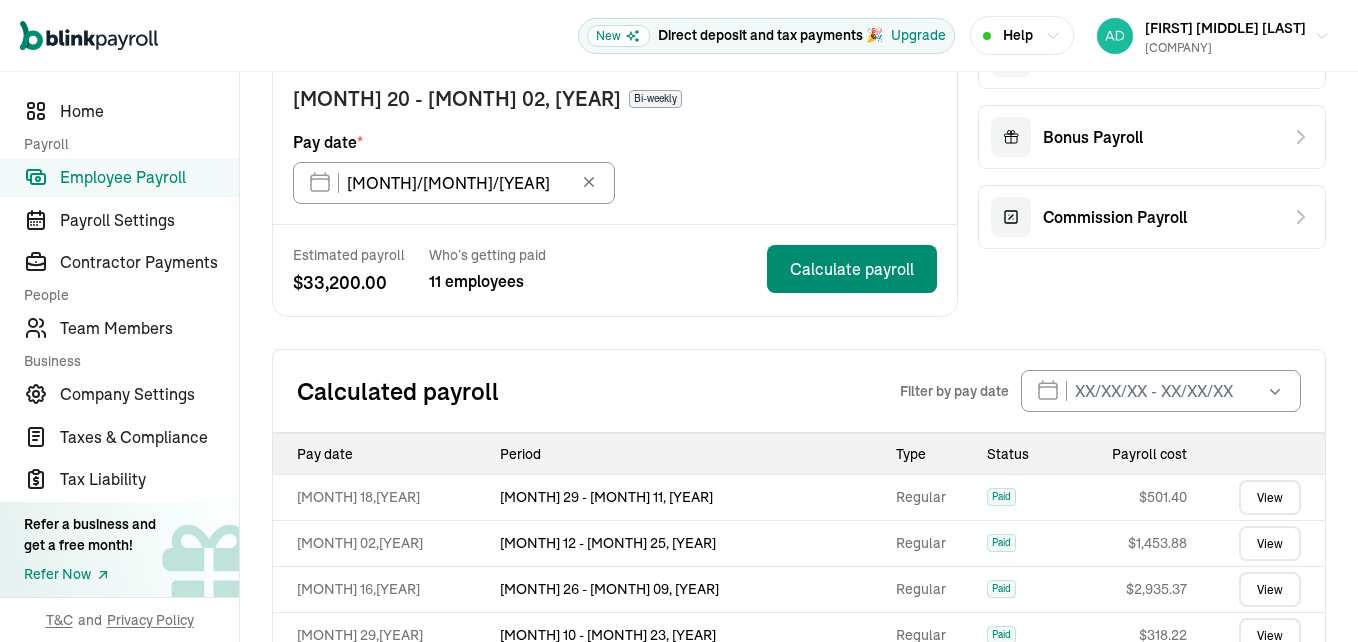 click 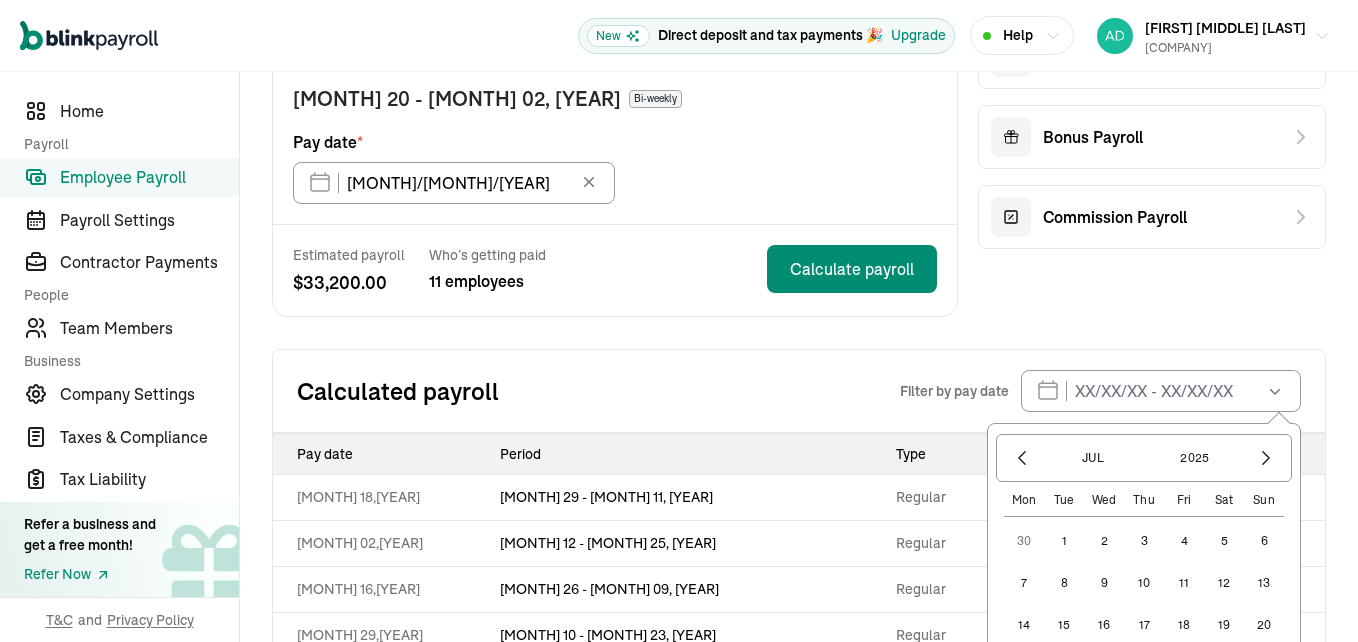 click 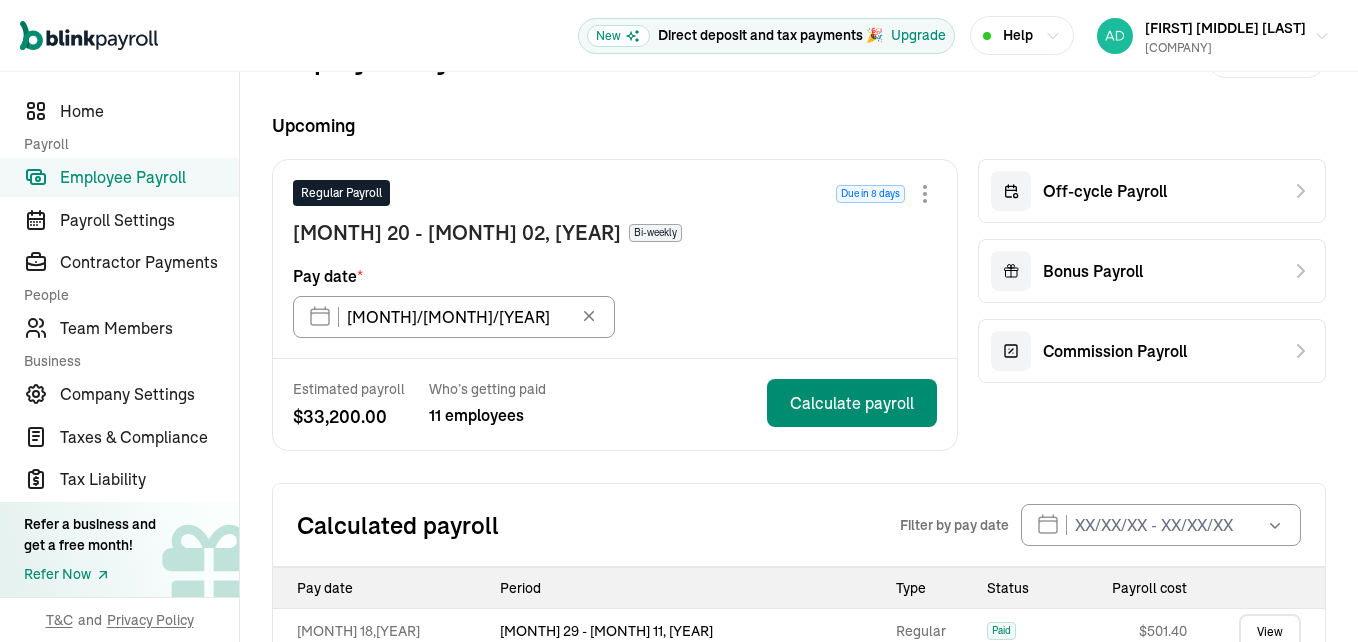 scroll, scrollTop: 100, scrollLeft: 0, axis: vertical 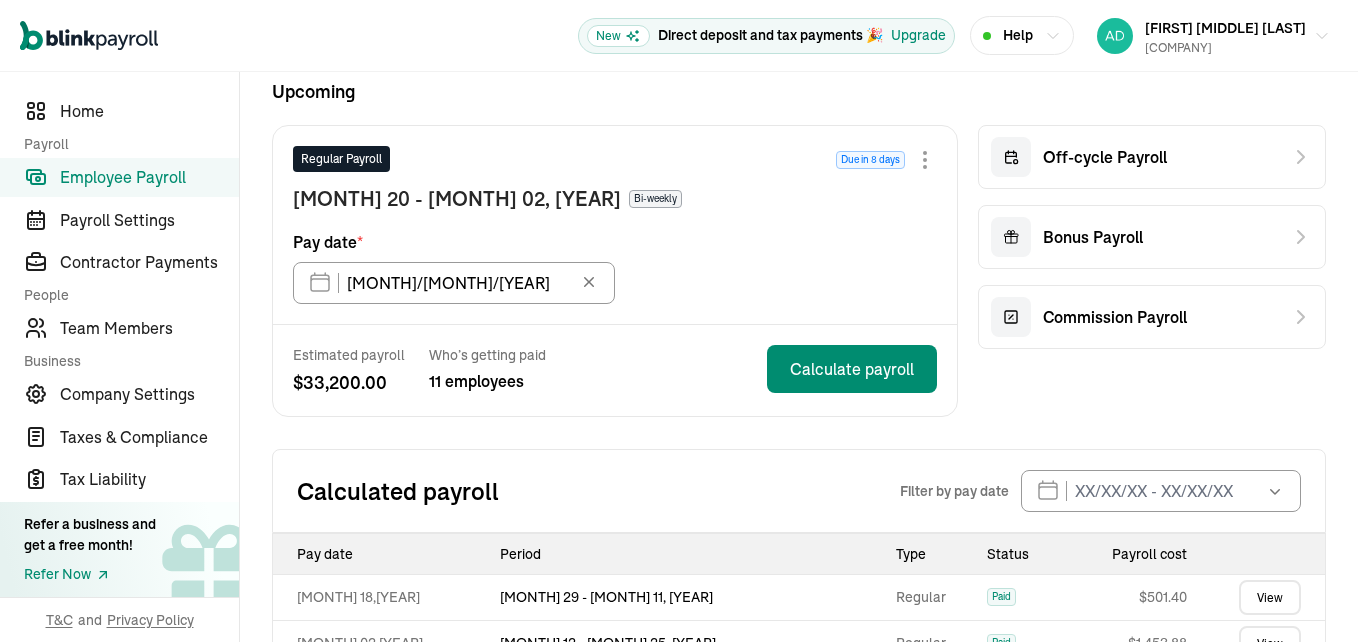 click on "Filter by pay date" at bounding box center [954, 491] 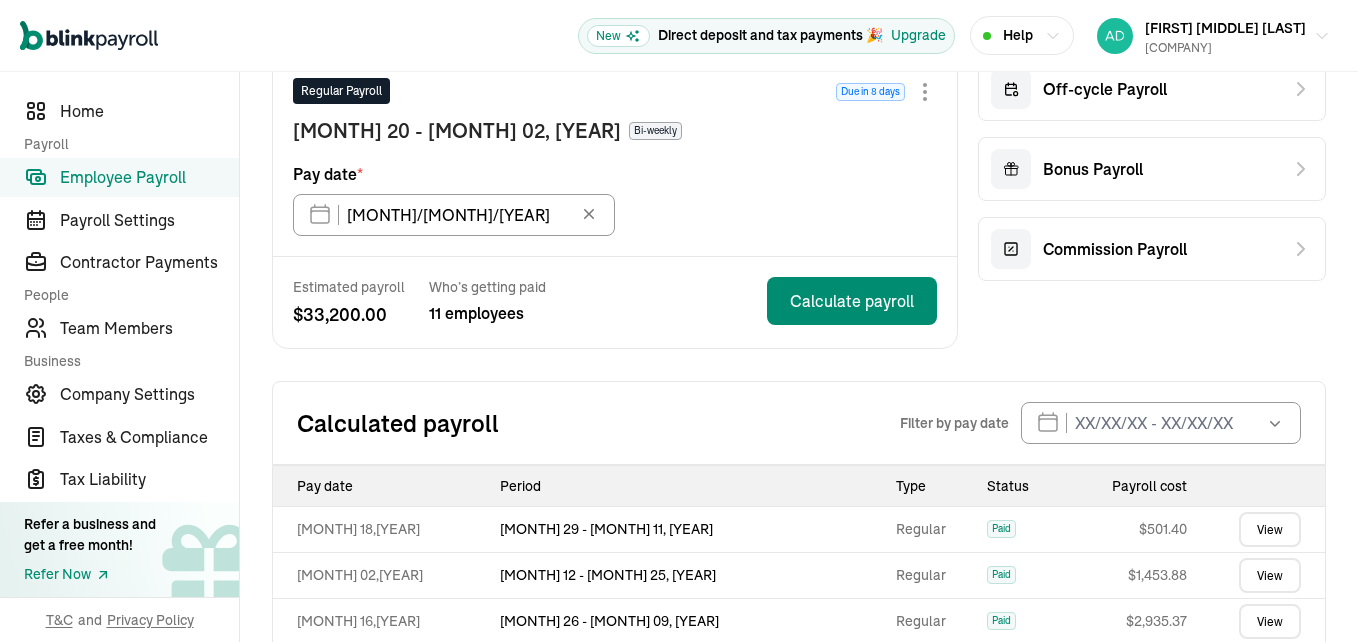 scroll, scrollTop: 200, scrollLeft: 0, axis: vertical 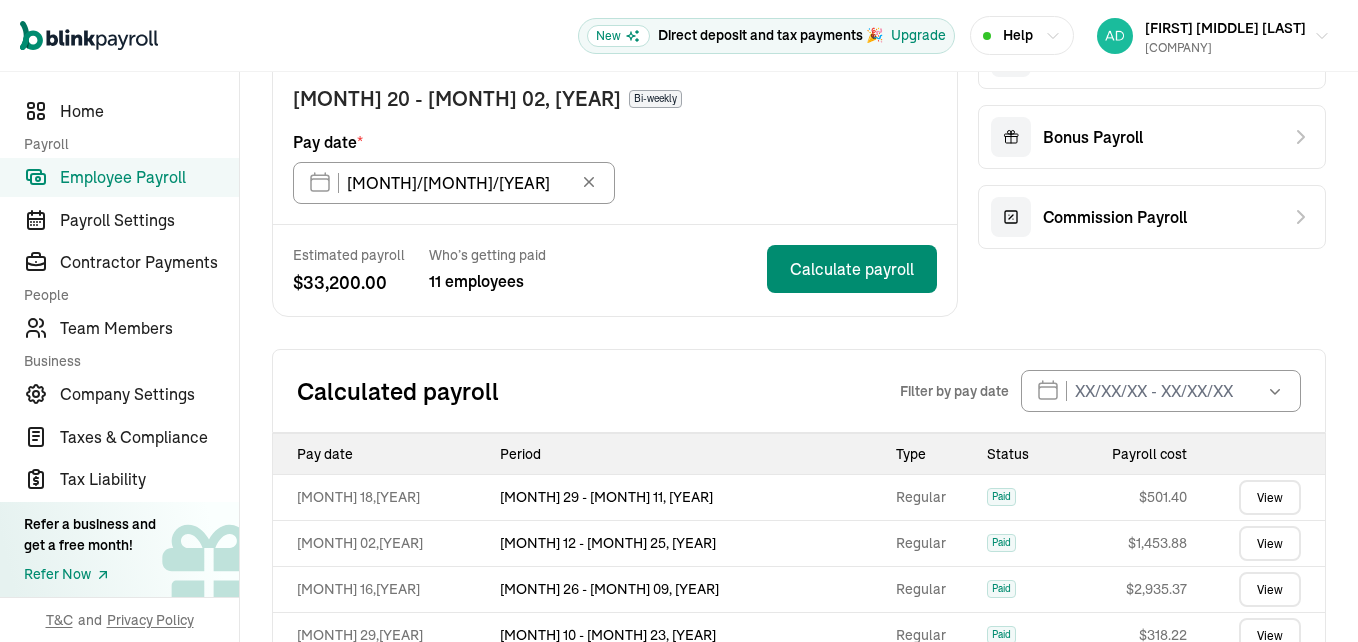 click 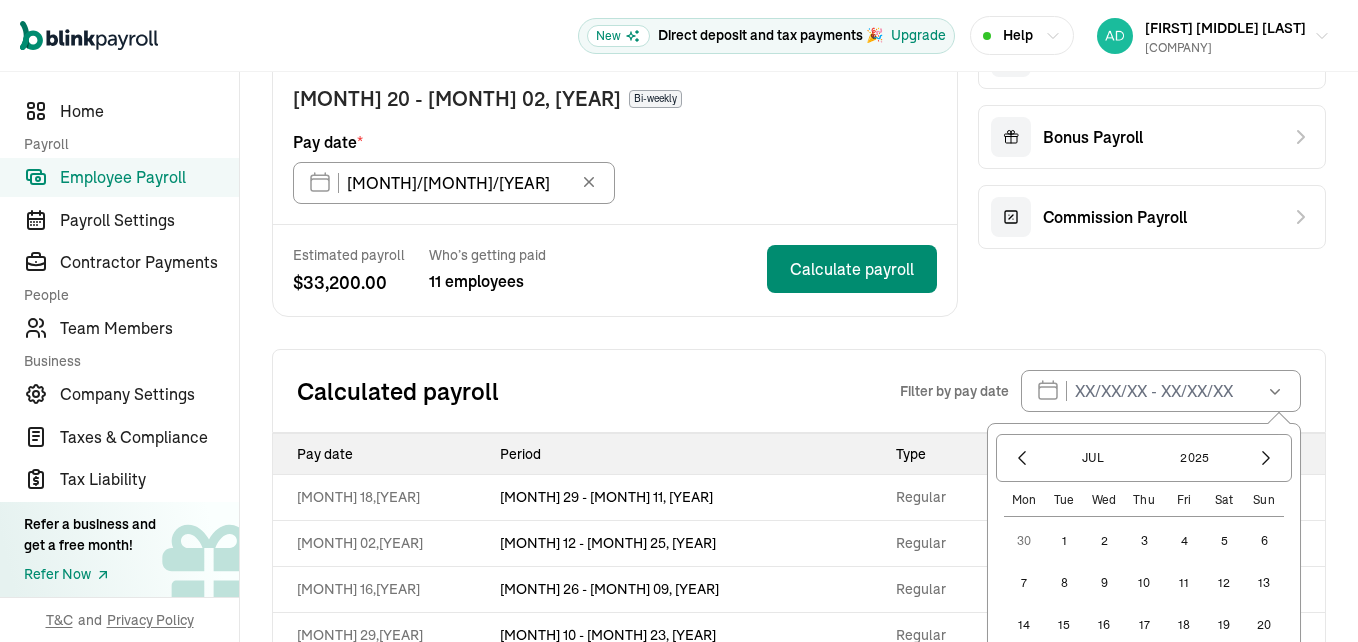 click 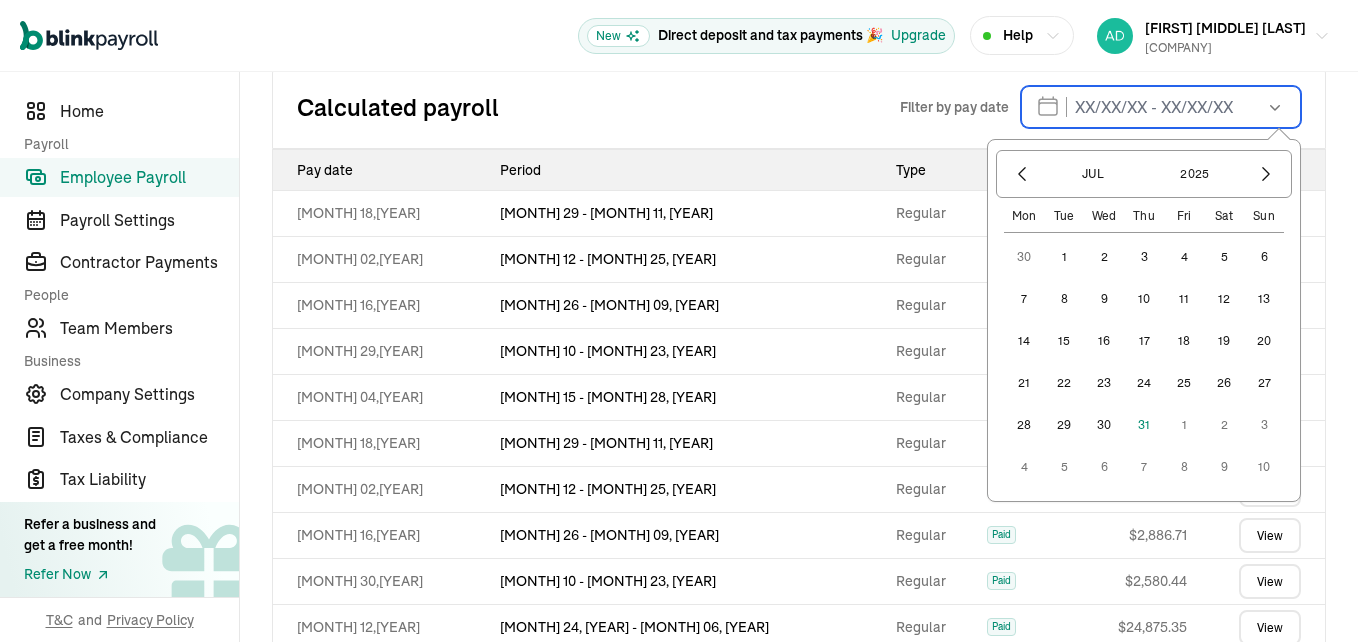 scroll, scrollTop: 500, scrollLeft: 0, axis: vertical 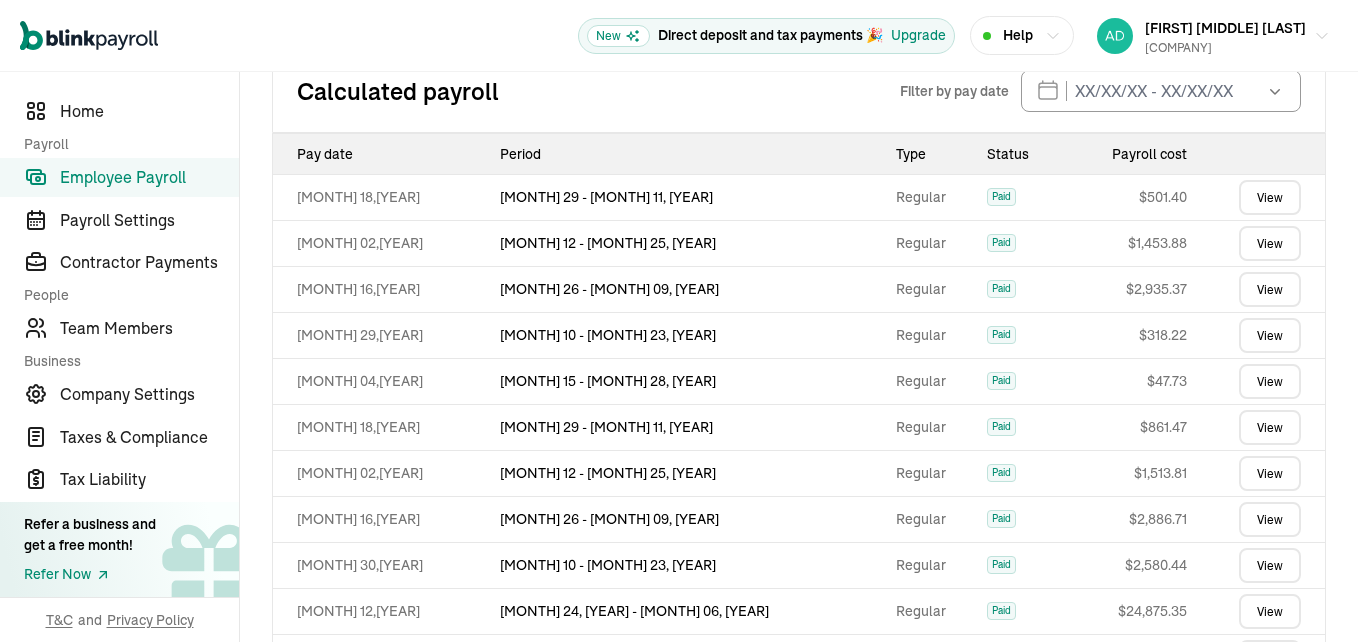 click on "Calculated payroll" at bounding box center (598, 91) 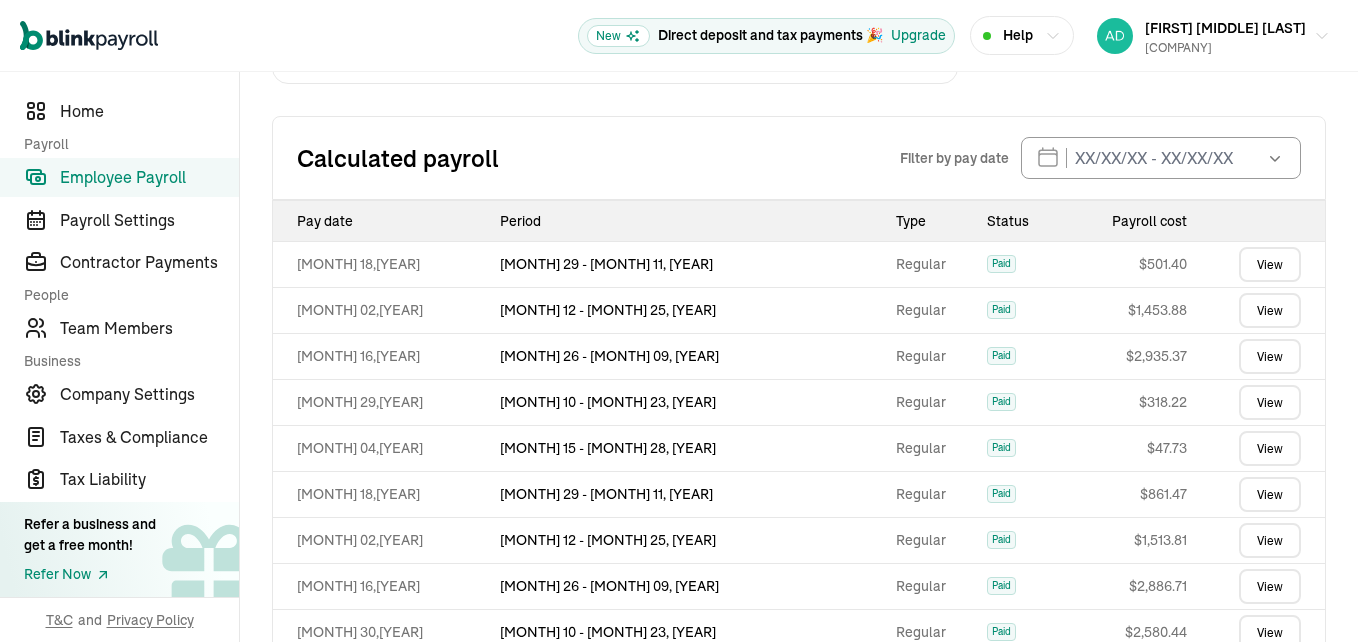 scroll, scrollTop: 400, scrollLeft: 0, axis: vertical 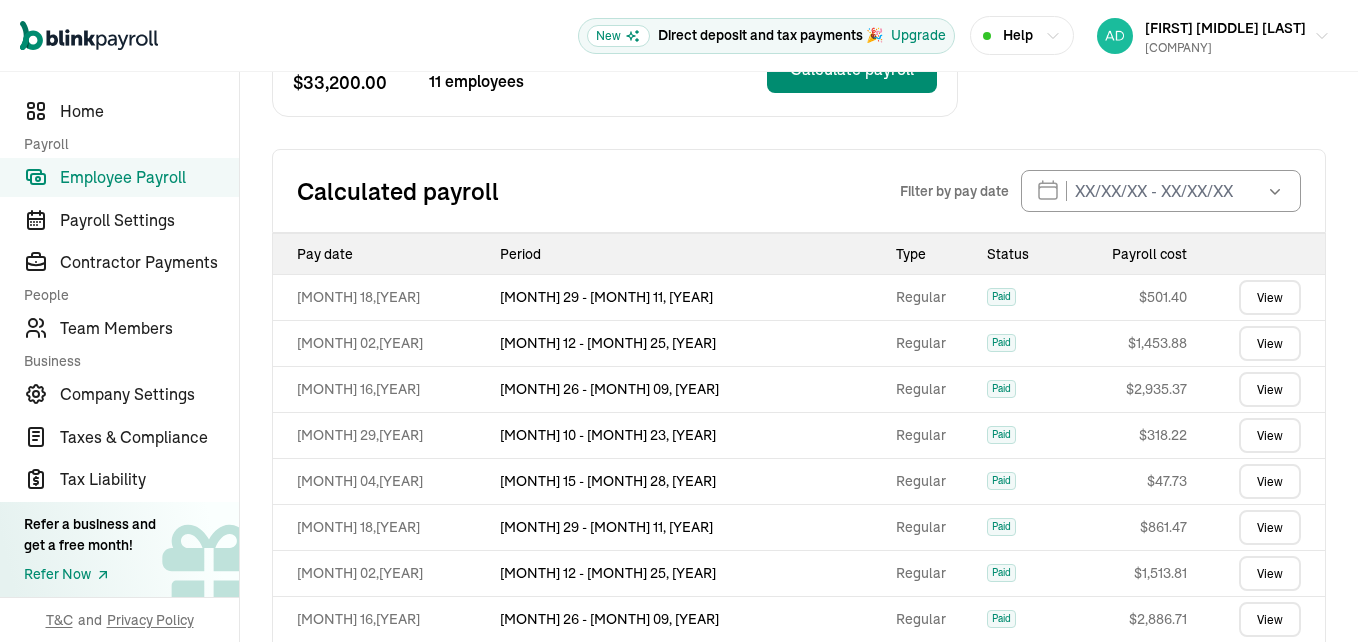 click 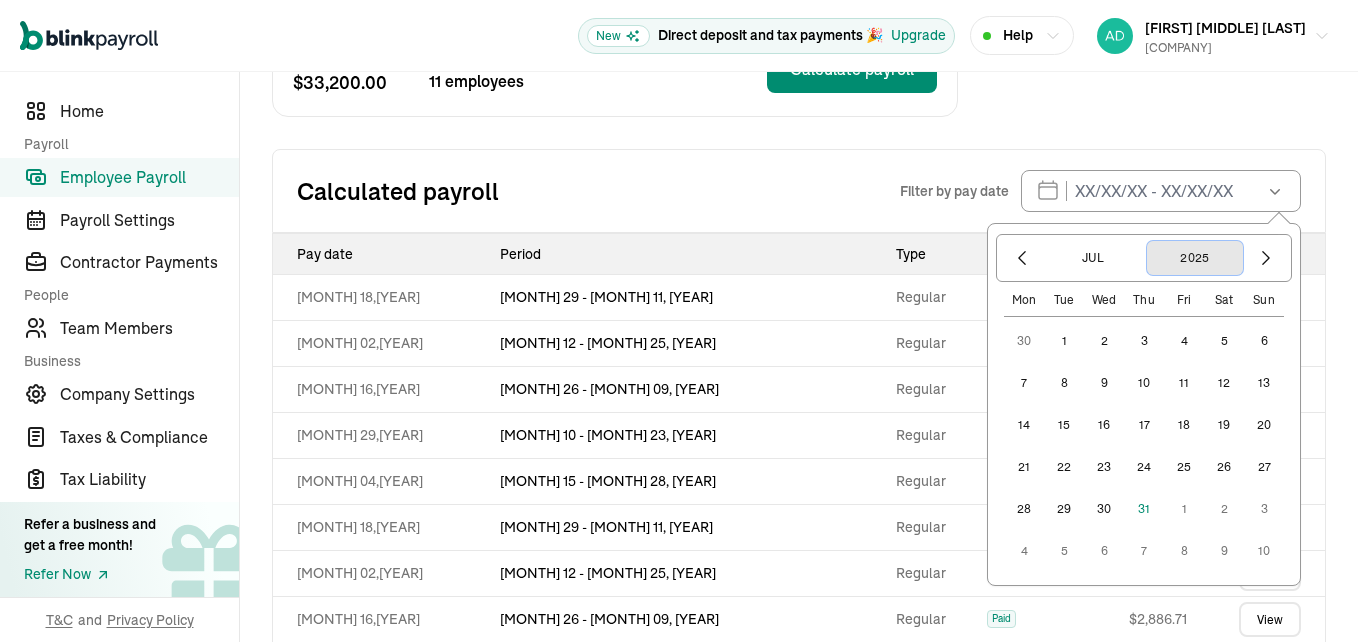 click on "2025" at bounding box center (1195, 258) 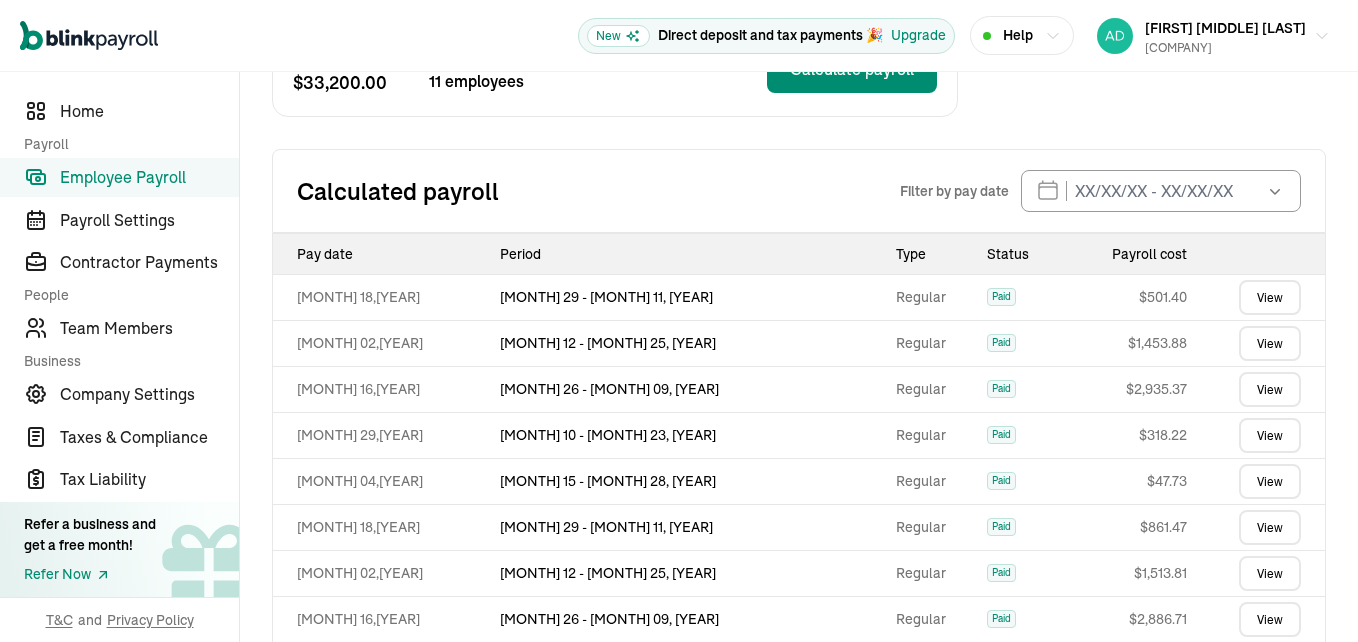 click on "Calculated payroll" at bounding box center [598, 191] 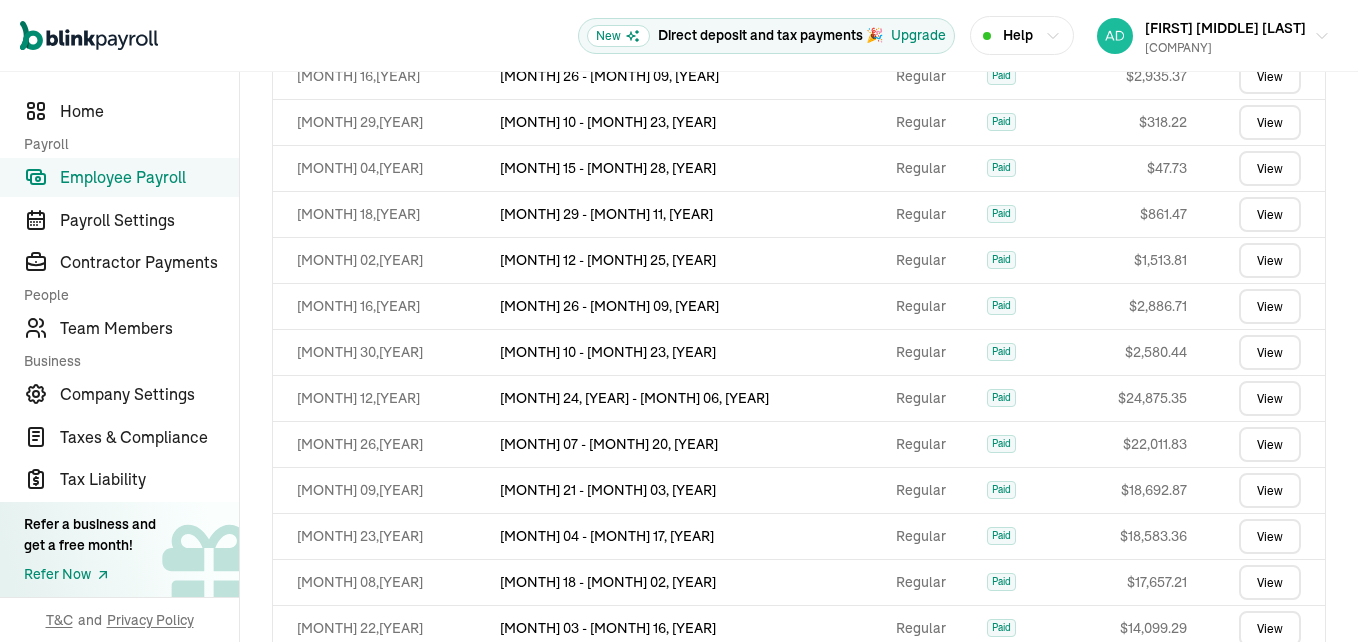 scroll, scrollTop: 1035, scrollLeft: 0, axis: vertical 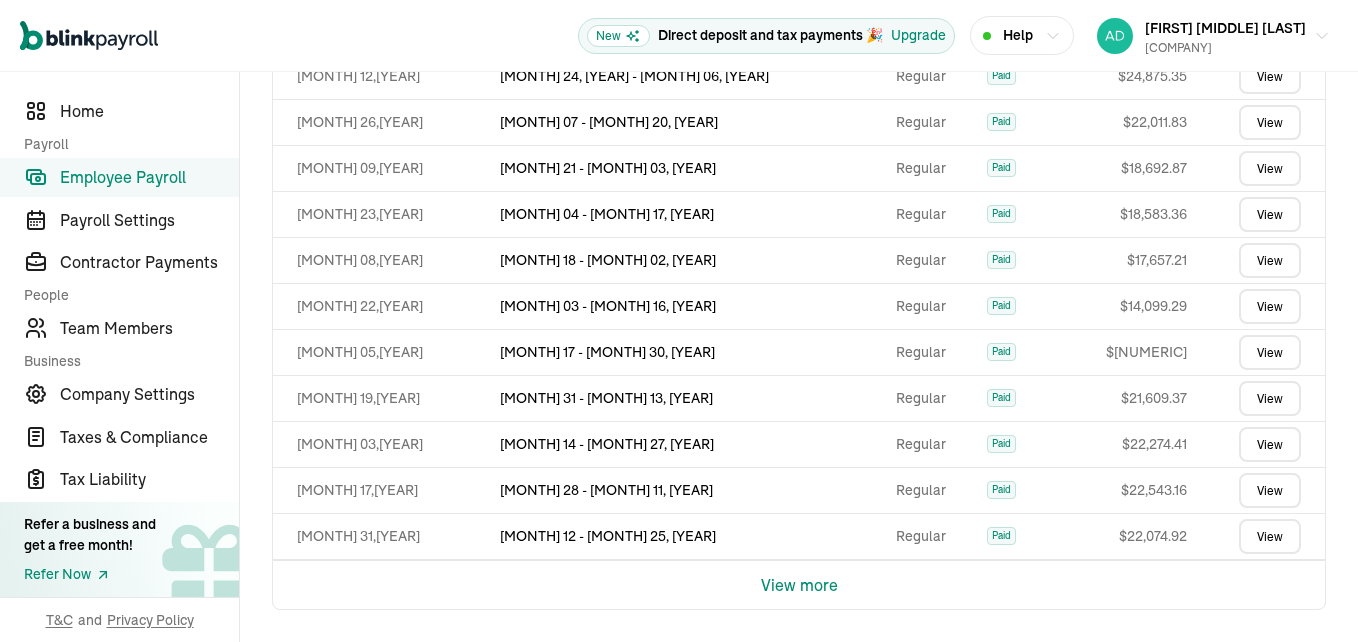click on "View more" at bounding box center [799, 585] 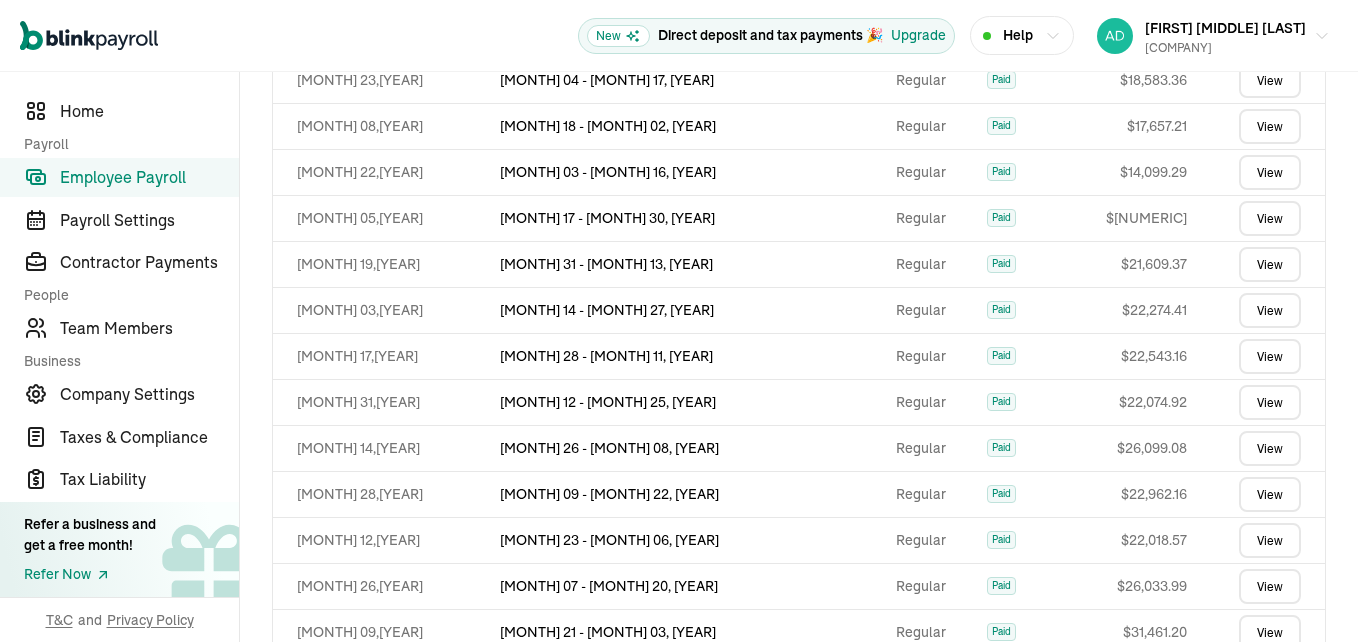 scroll, scrollTop: 1495, scrollLeft: 0, axis: vertical 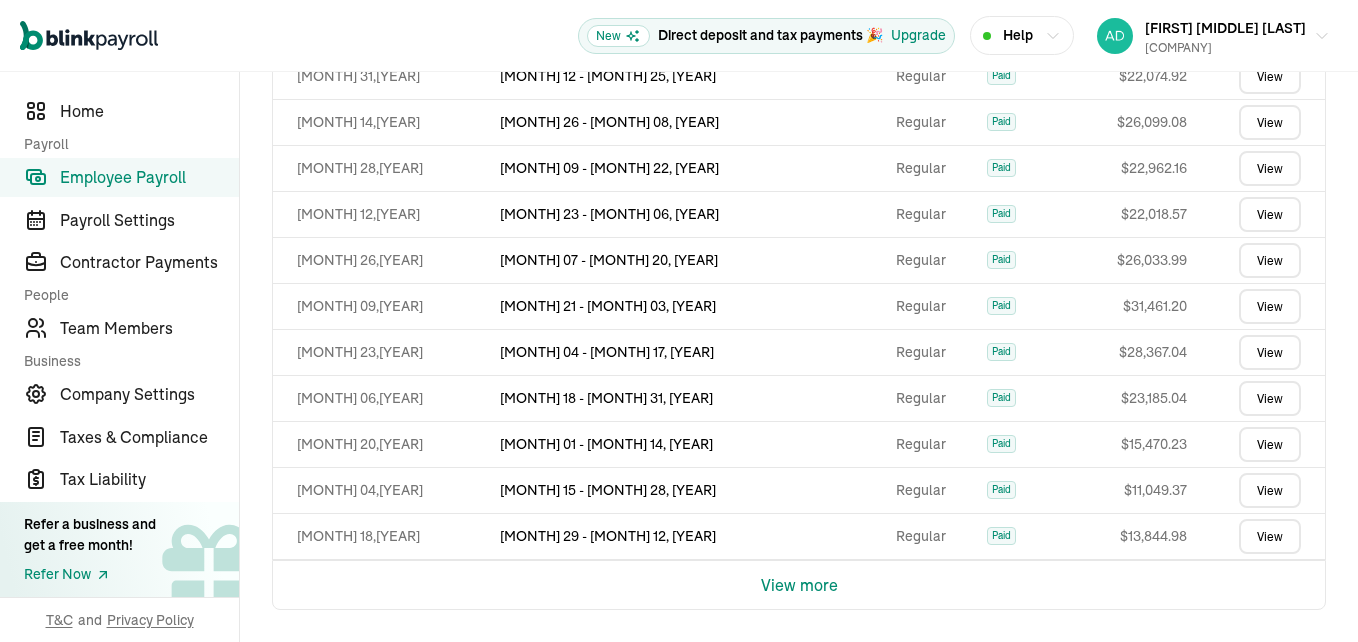 click on "View more" at bounding box center [799, 585] 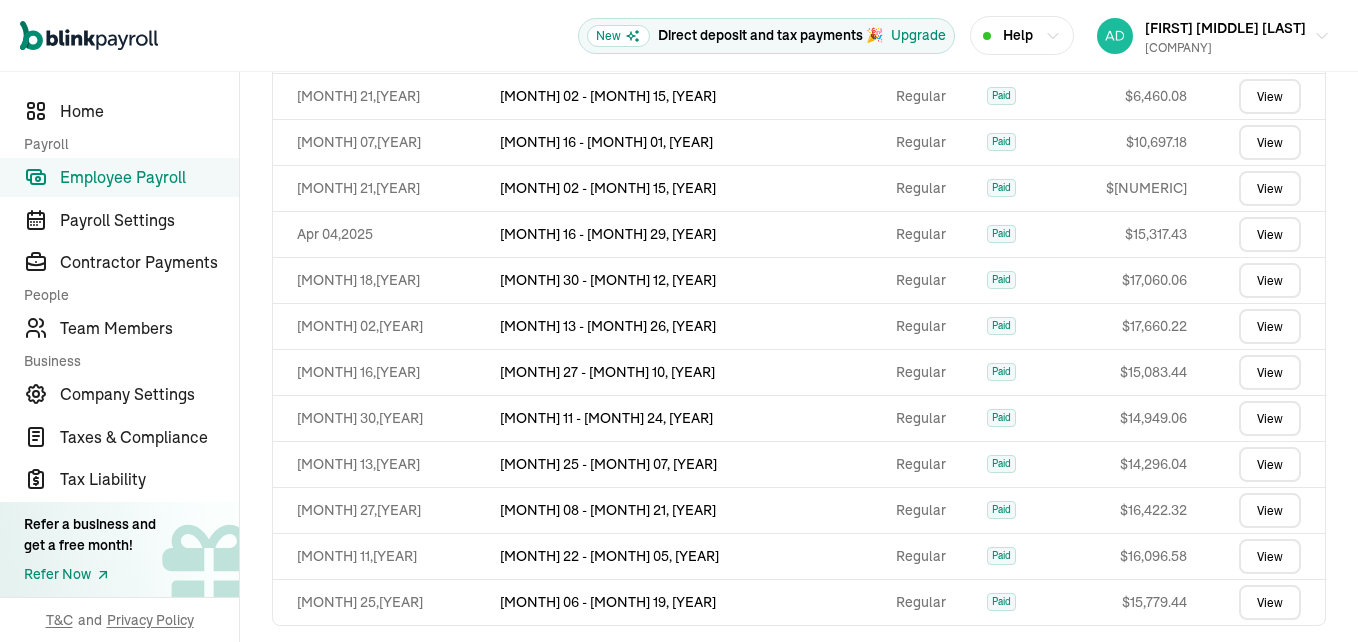 scroll, scrollTop: 2365, scrollLeft: 0, axis: vertical 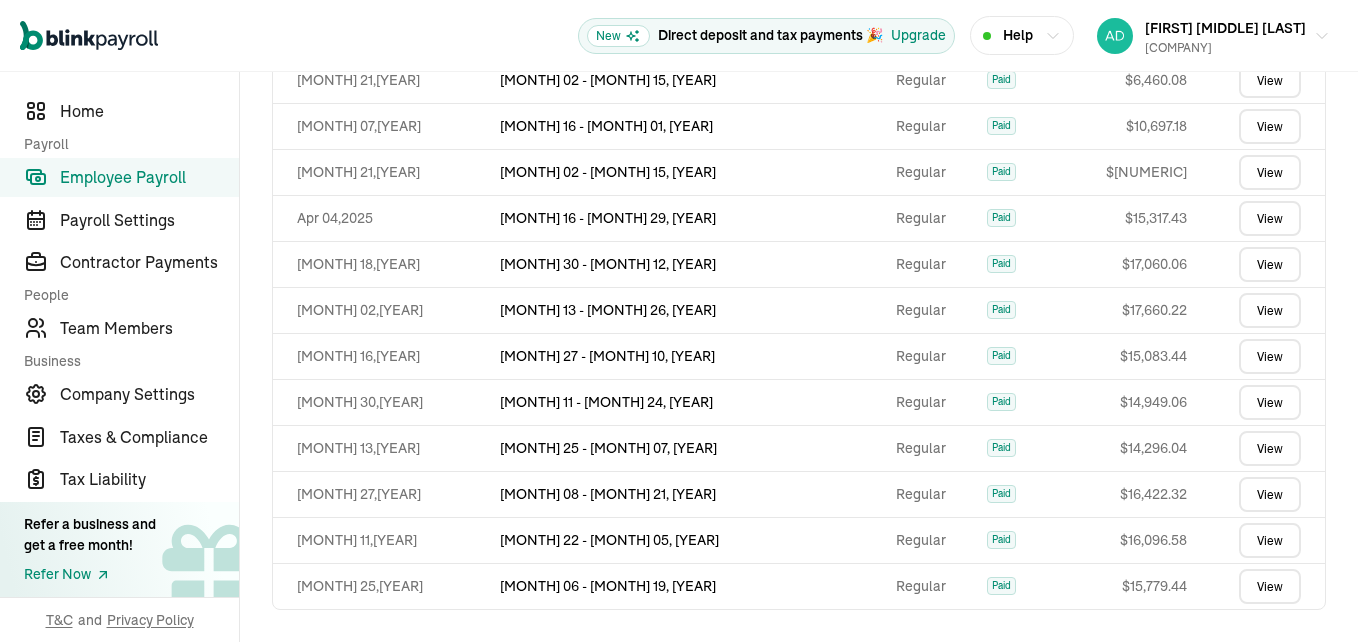 click on "View" at bounding box center [1270, 402] 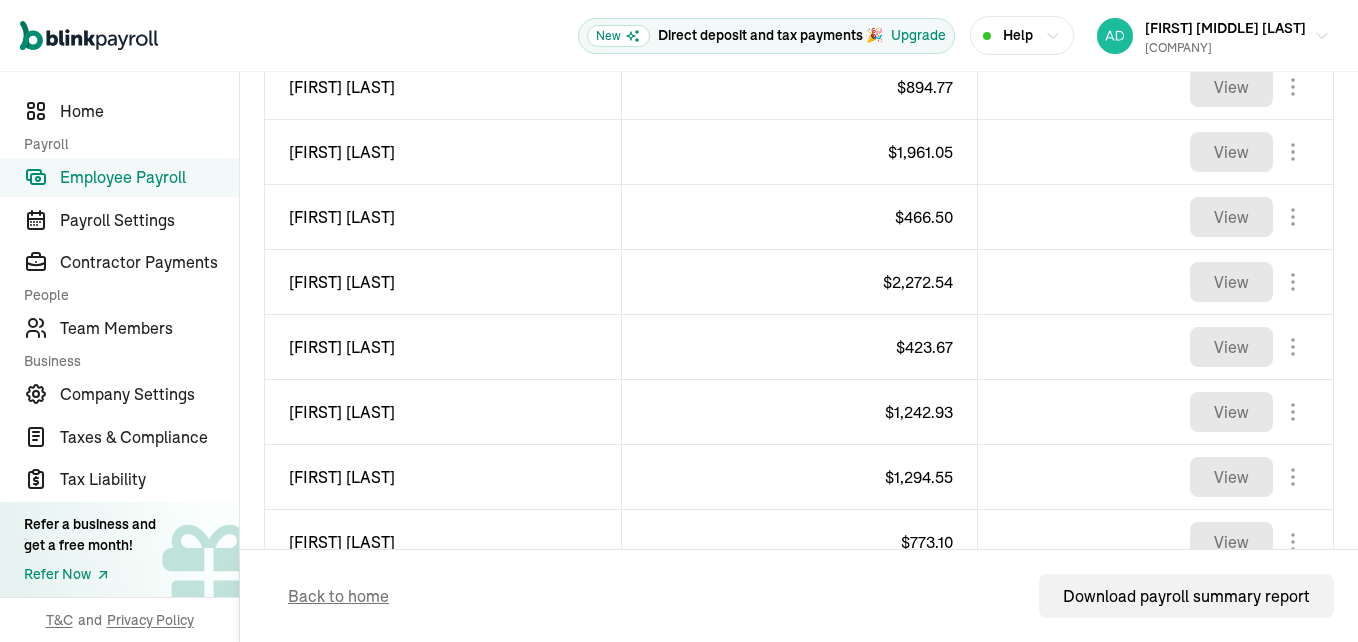 scroll, scrollTop: 500, scrollLeft: 0, axis: vertical 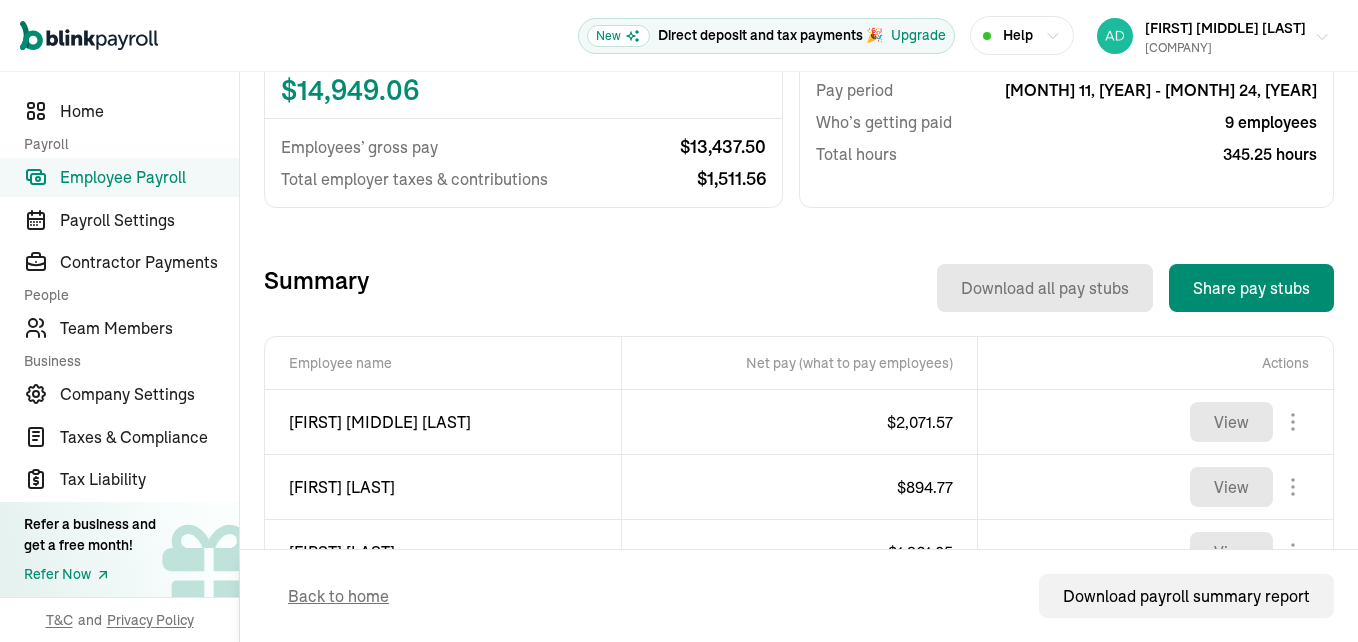 click 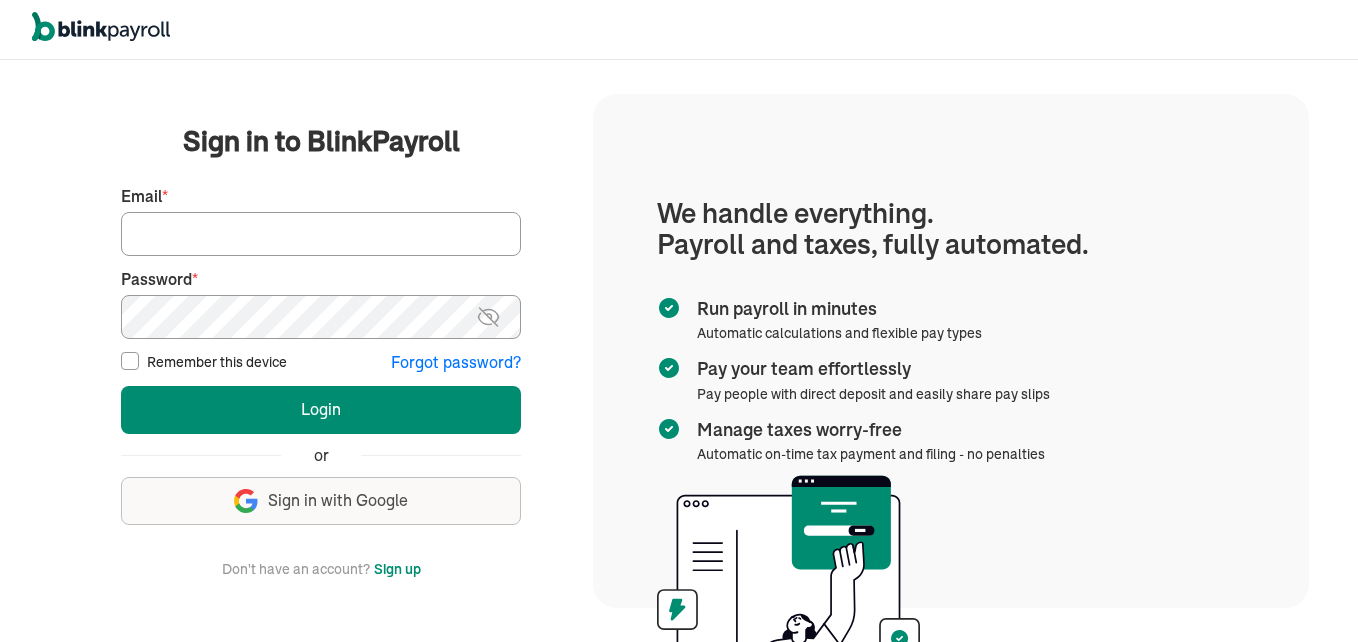 scroll, scrollTop: 0, scrollLeft: 0, axis: both 